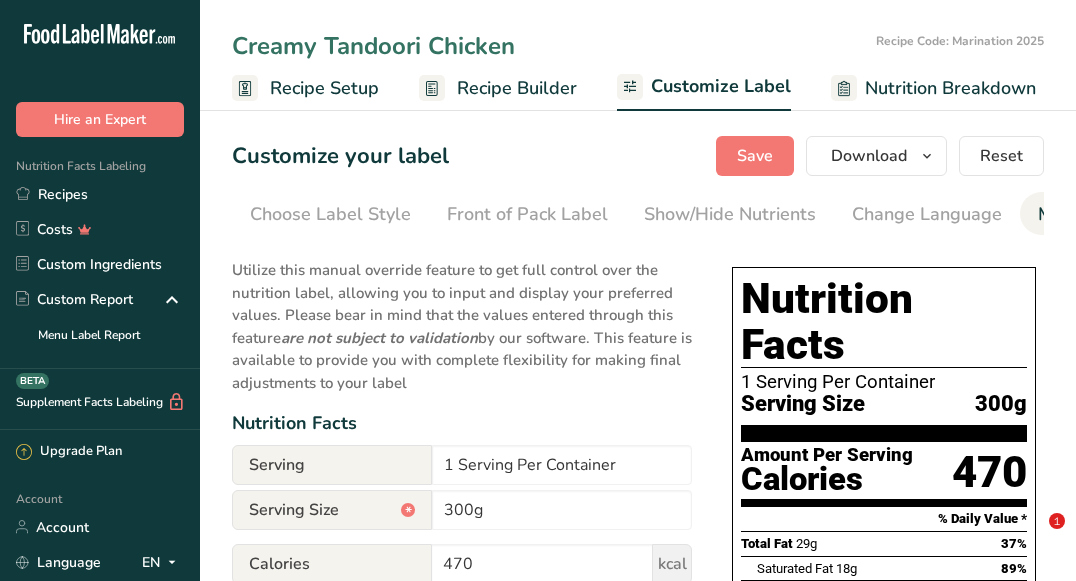 scroll, scrollTop: 0, scrollLeft: 0, axis: both 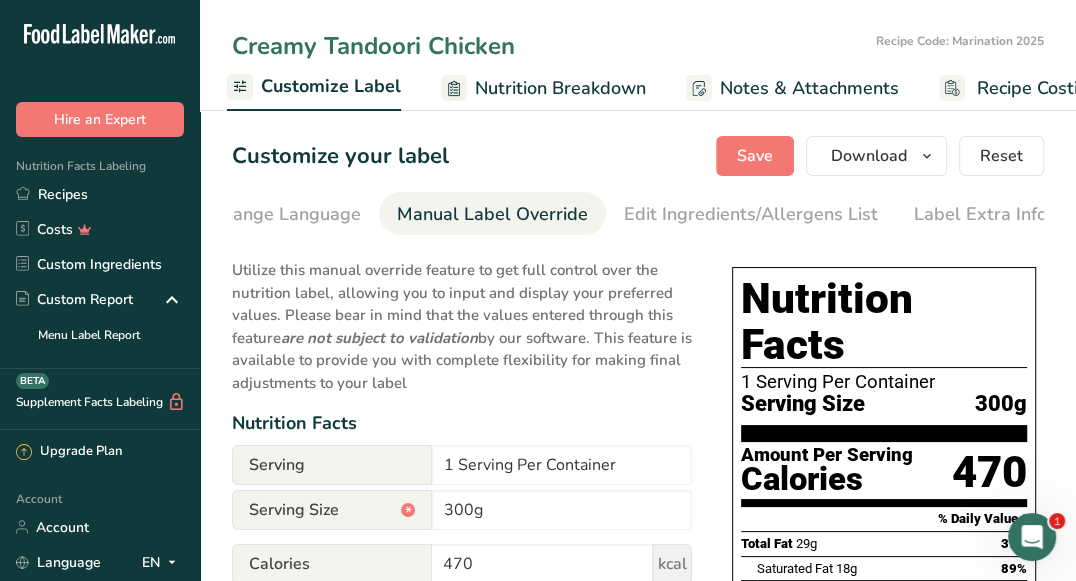 click on "Creamy Tandoori Chicken" at bounding box center [550, 46] 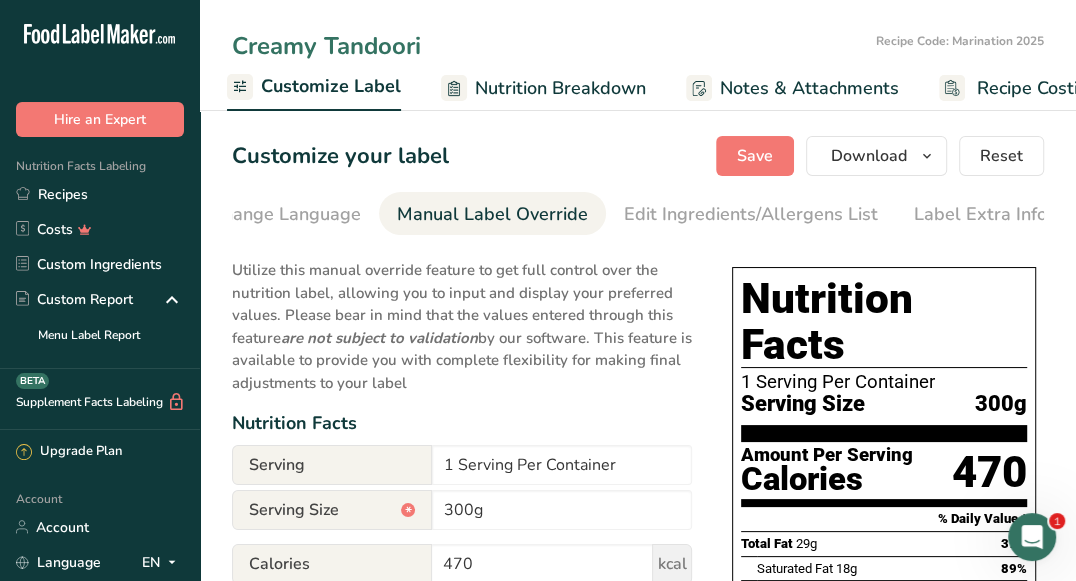 drag, startPoint x: 322, startPoint y: 46, endPoint x: 237, endPoint y: 57, distance: 85.70881 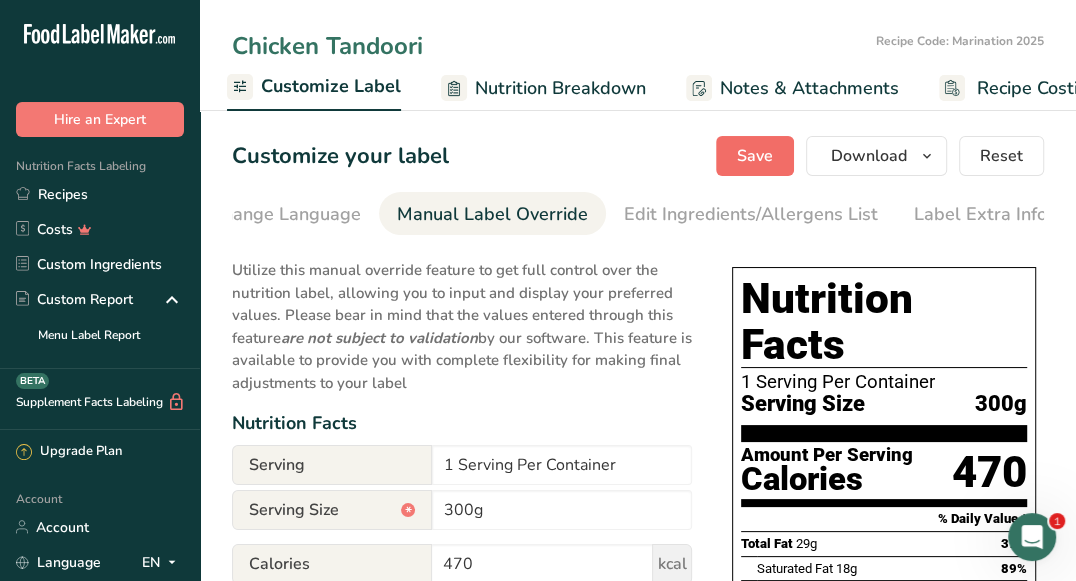 type on "Chicken Tandoori" 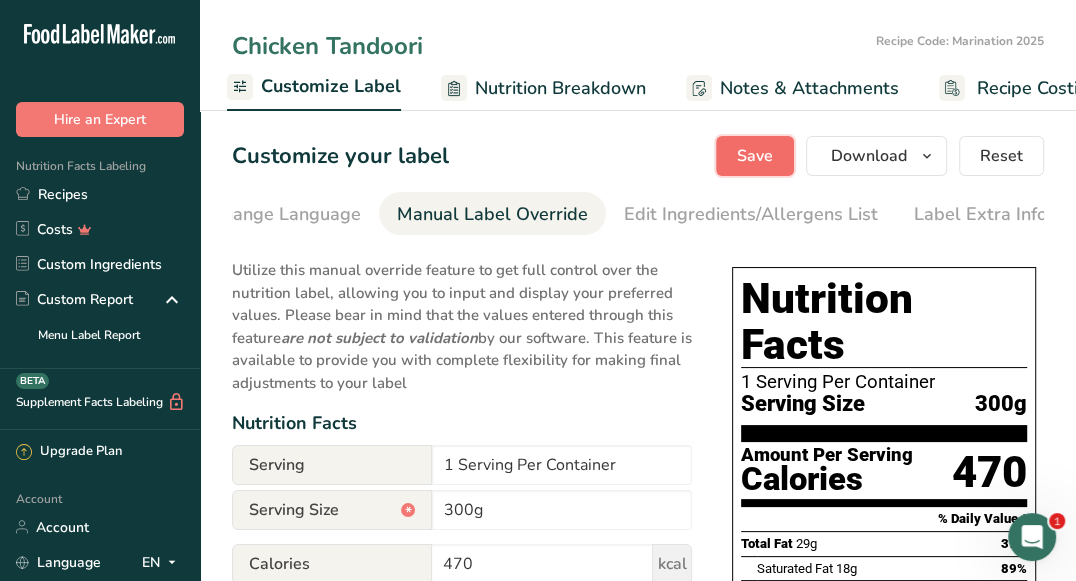 click on "Save" at bounding box center (755, 156) 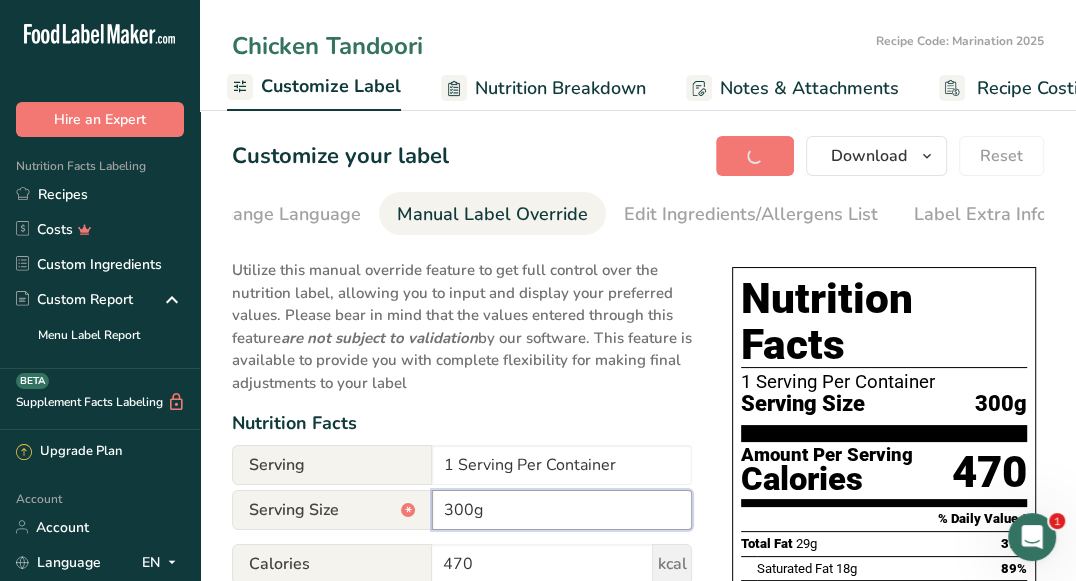 click on "300g" at bounding box center (562, 510) 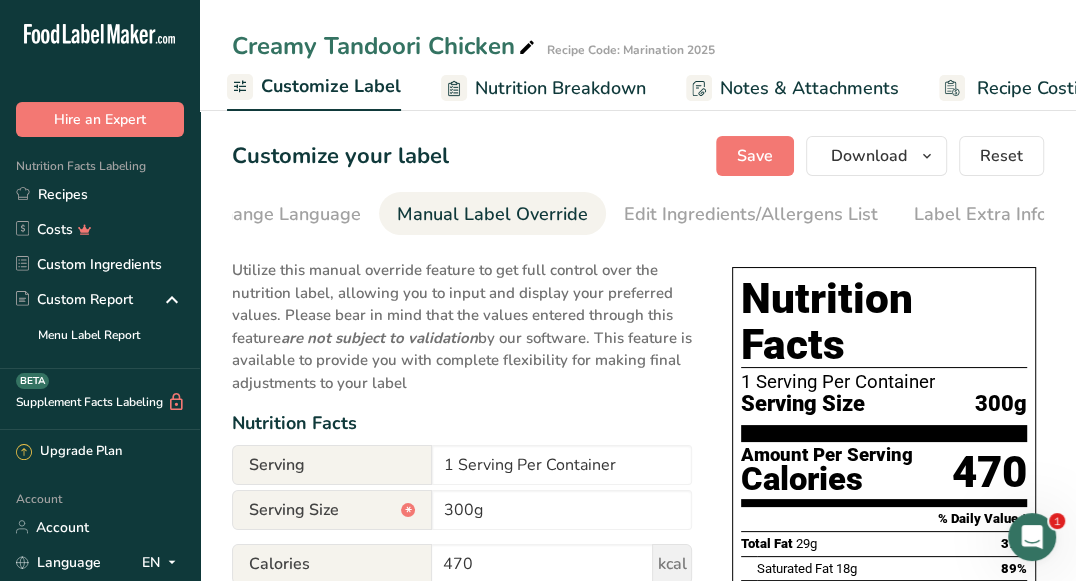 click at bounding box center (527, 48) 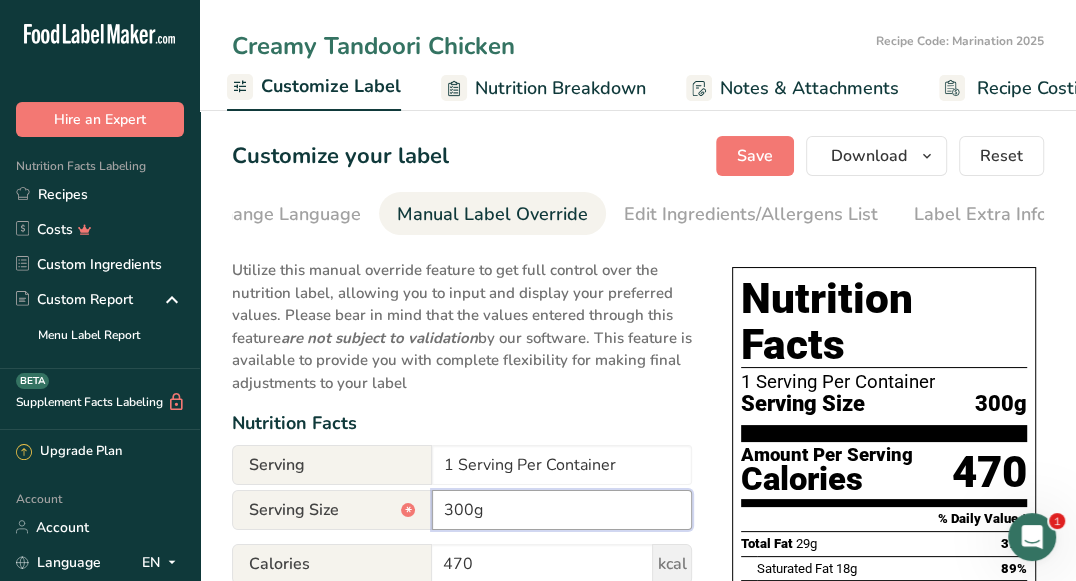 click on "300g" at bounding box center (562, 510) 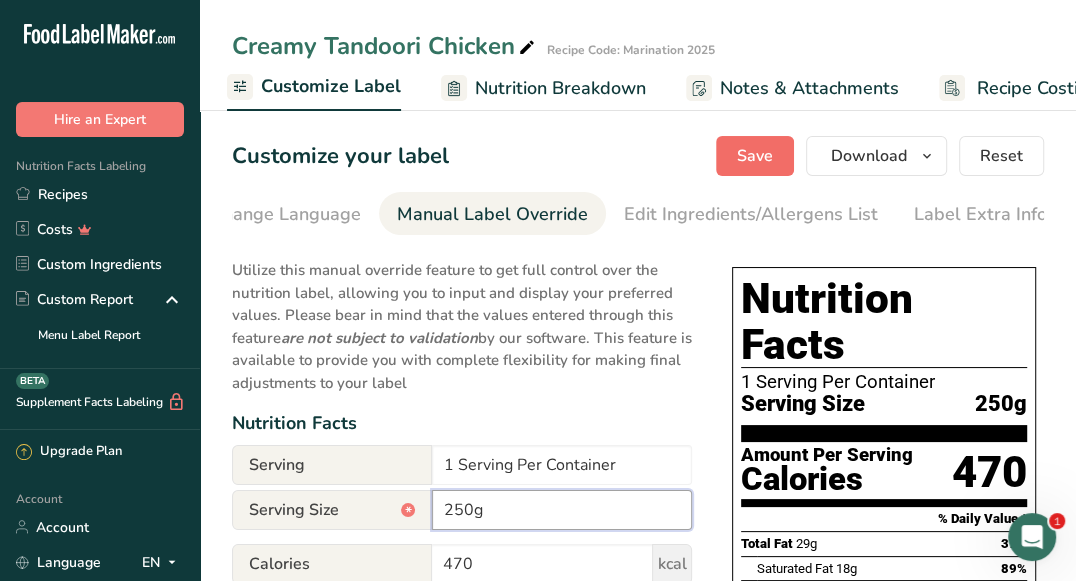 type on "250g" 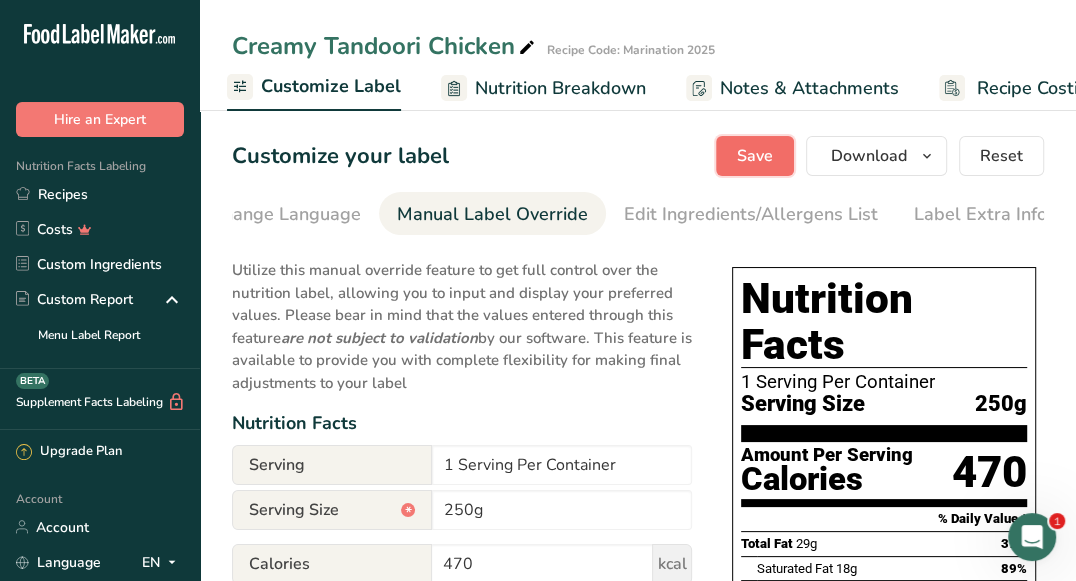 click on "Save" at bounding box center [755, 156] 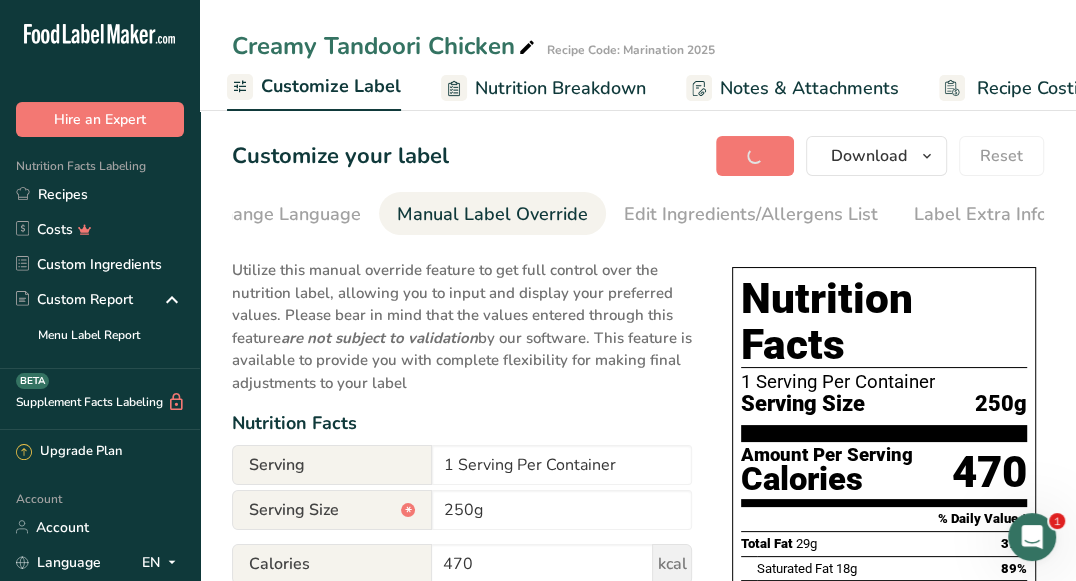 click at bounding box center (527, 48) 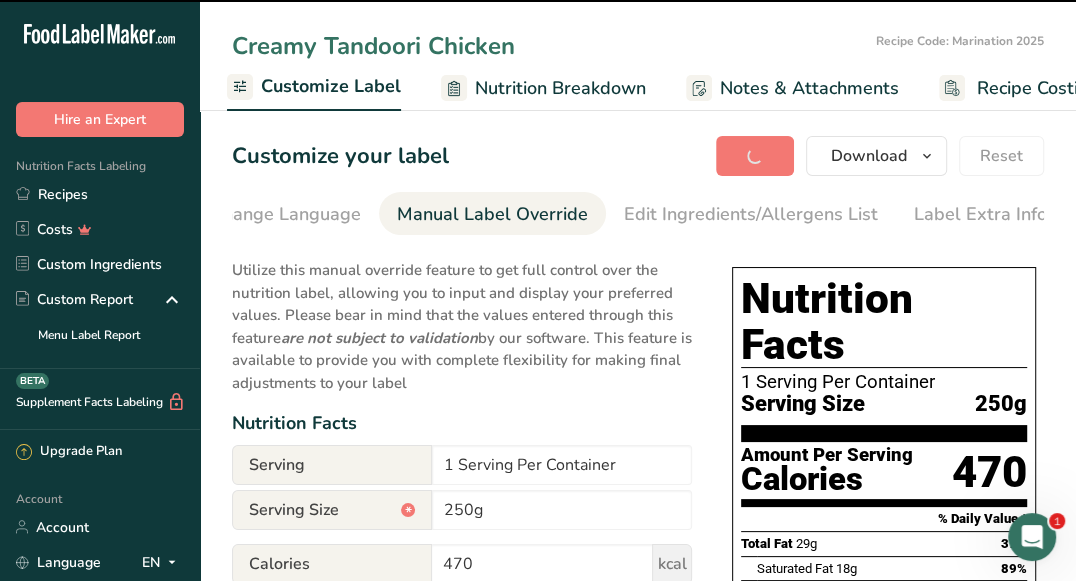 drag, startPoint x: 516, startPoint y: 48, endPoint x: 478, endPoint y: 40, distance: 38.832977 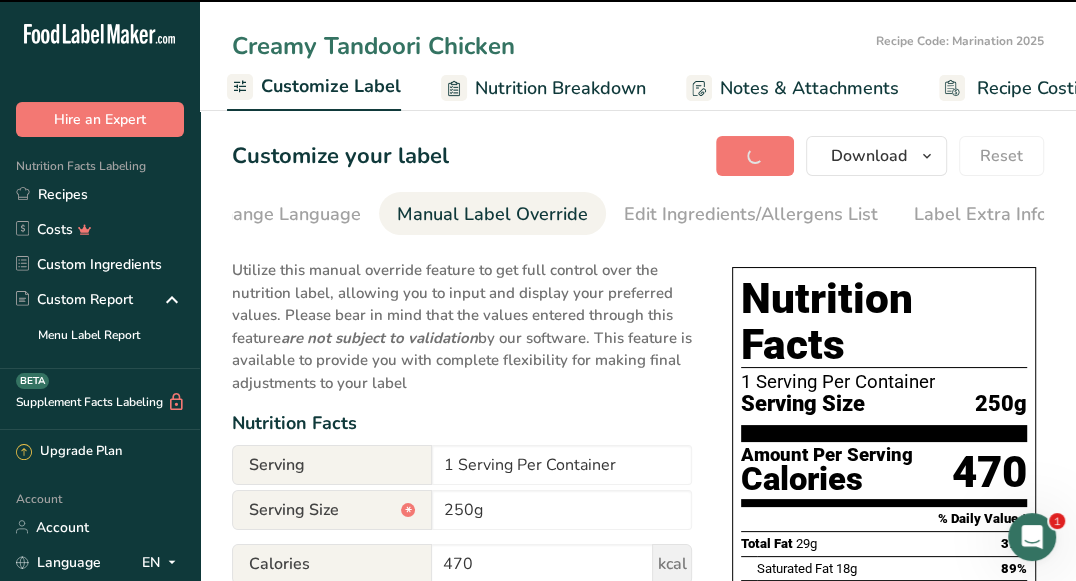 click on "Creamy Tandoori Chicken" at bounding box center [550, 46] 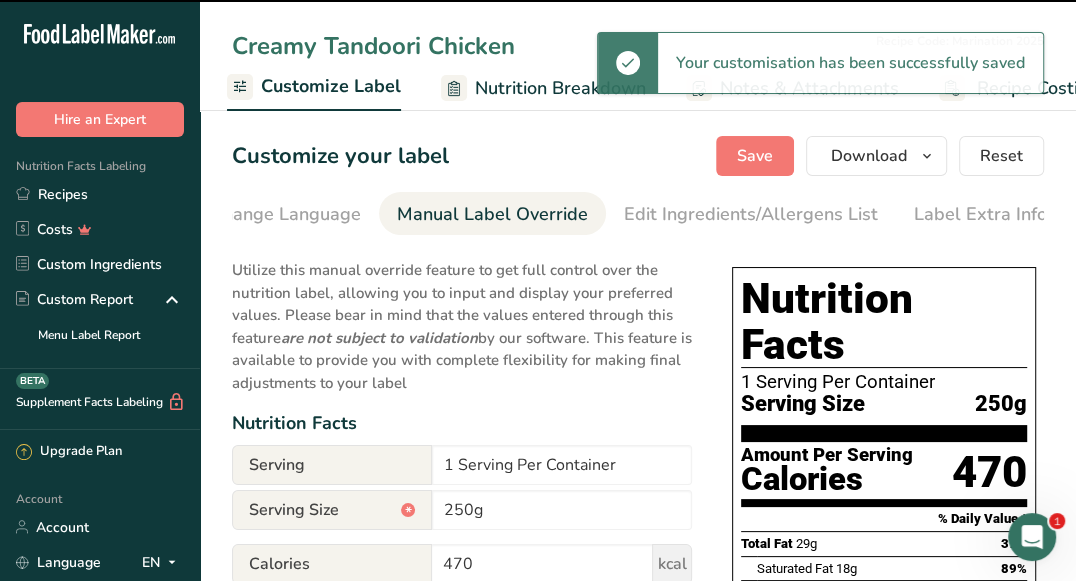 type on "Chicken Tandoori" 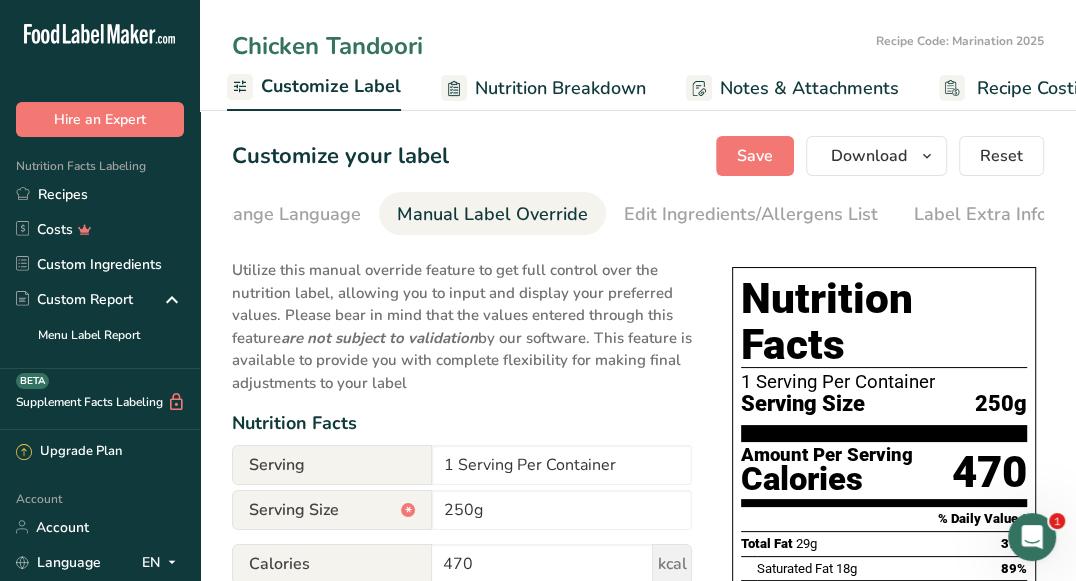 click on "Customize your label
Save
Download
Choose what to show on your downloaded label
Recipe Name to appear above label
Nutrition Facts Panel
Ingredient Statement List
Allergen Declaration/ Allergy Statement
Business Address
Label Notes
Recipe Tags
Recipe Card QR Code
Front of Pack Label
Download
PNG
PNG
BMP
SVG
PDF
TXT
Reset" at bounding box center [638, 156] 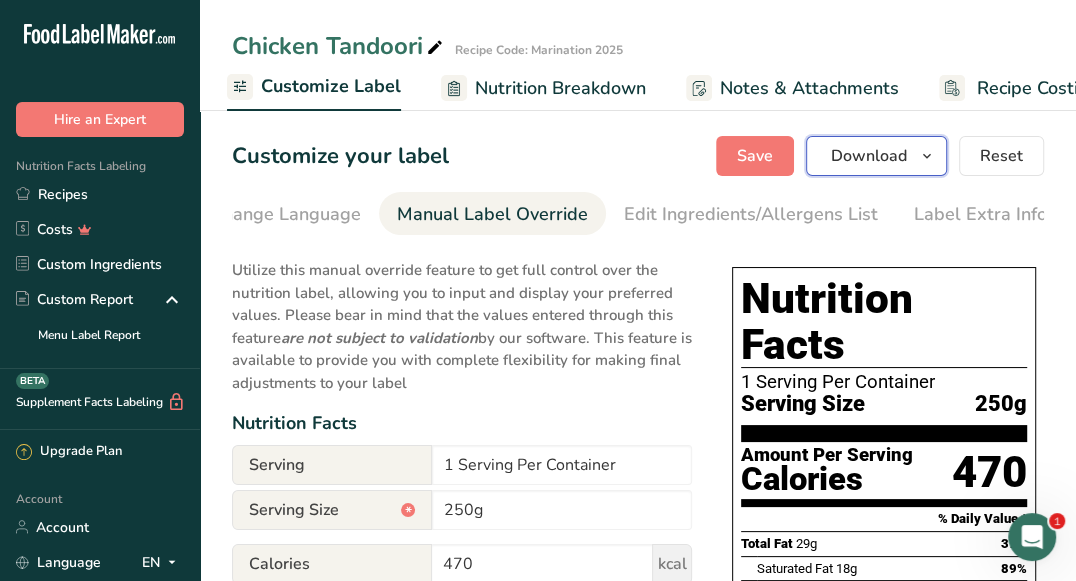click on "Download" at bounding box center (869, 156) 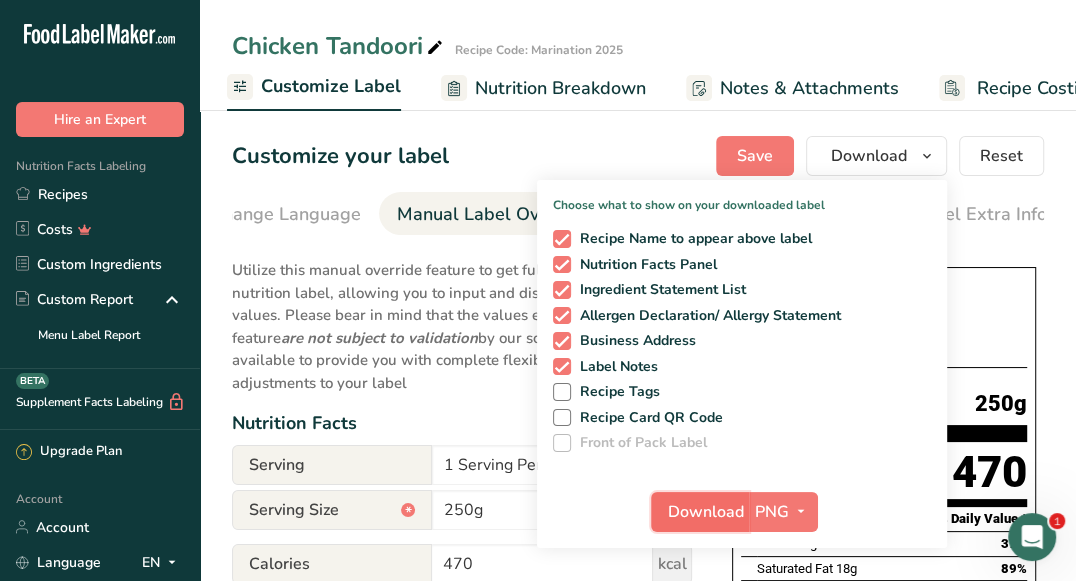 click on "Download" at bounding box center [706, 512] 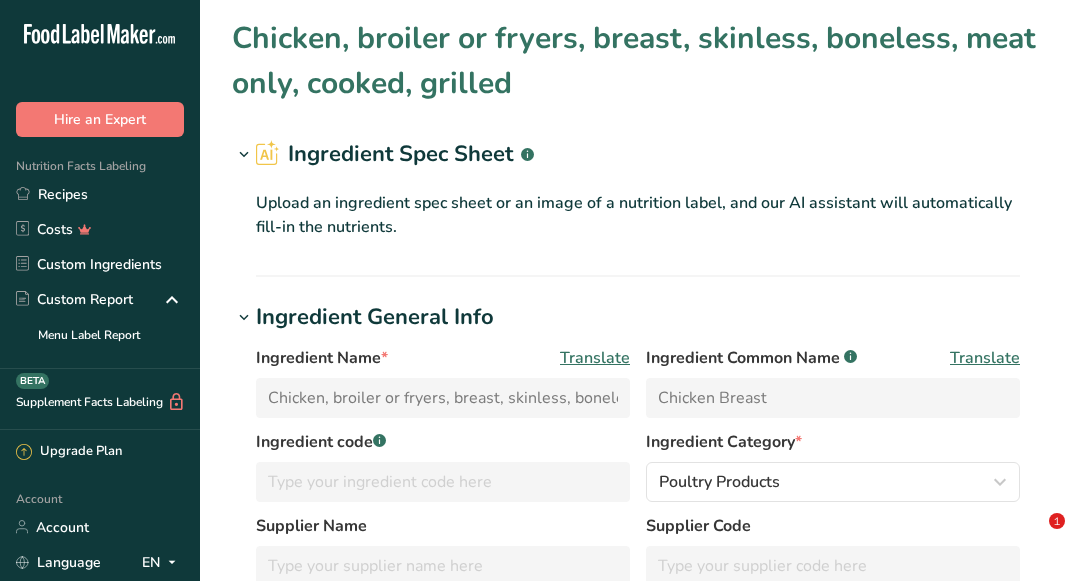 scroll, scrollTop: 0, scrollLeft: 0, axis: both 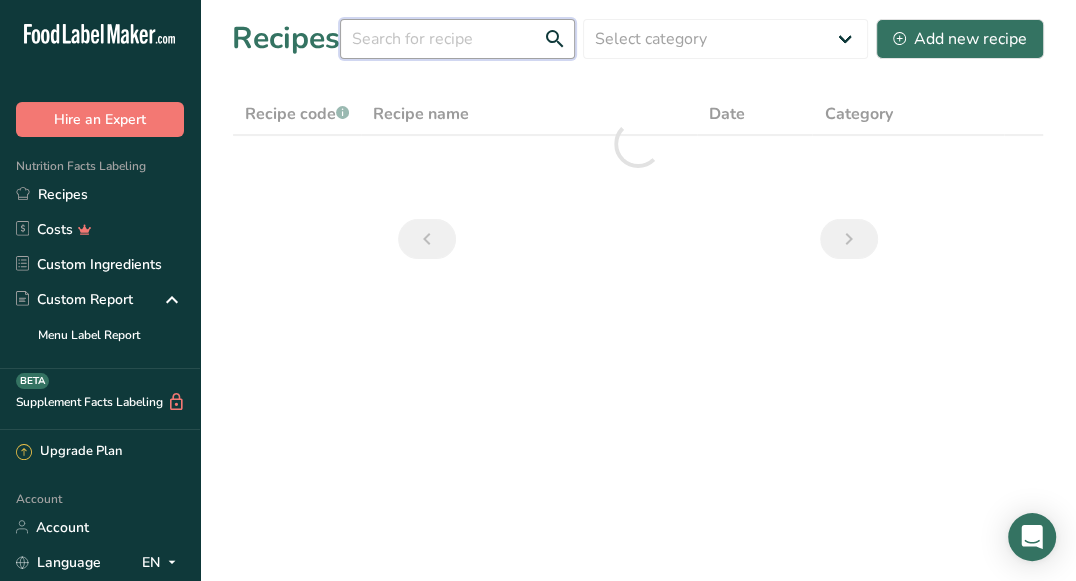 click at bounding box center (457, 39) 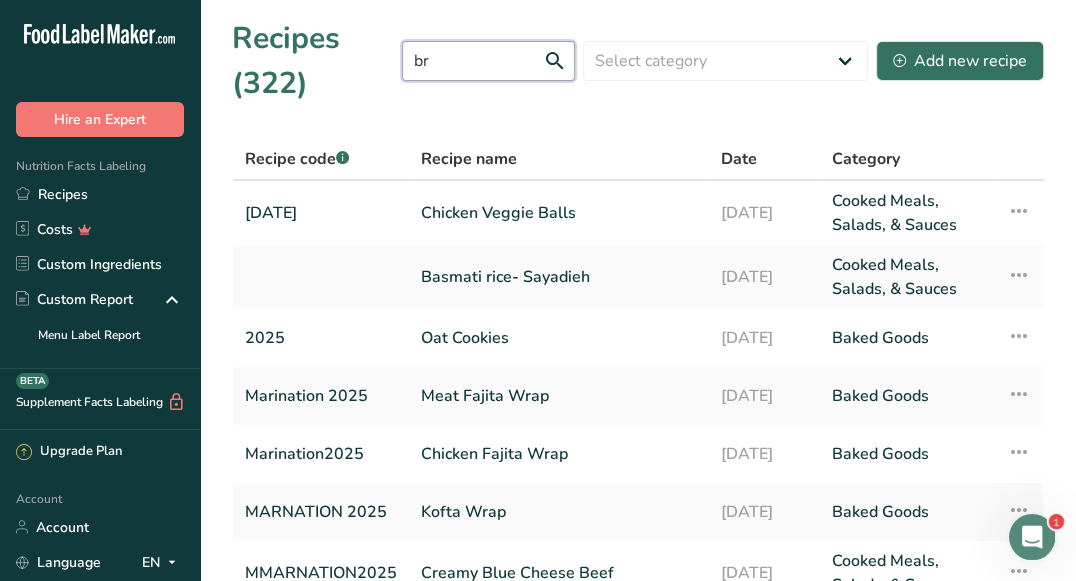 scroll, scrollTop: 0, scrollLeft: 0, axis: both 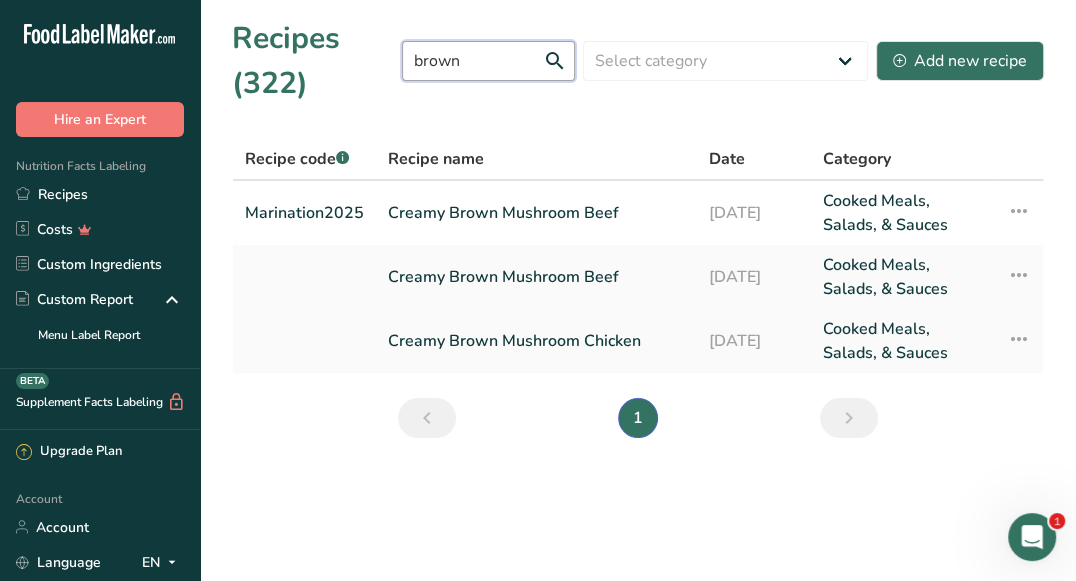 type on "brown" 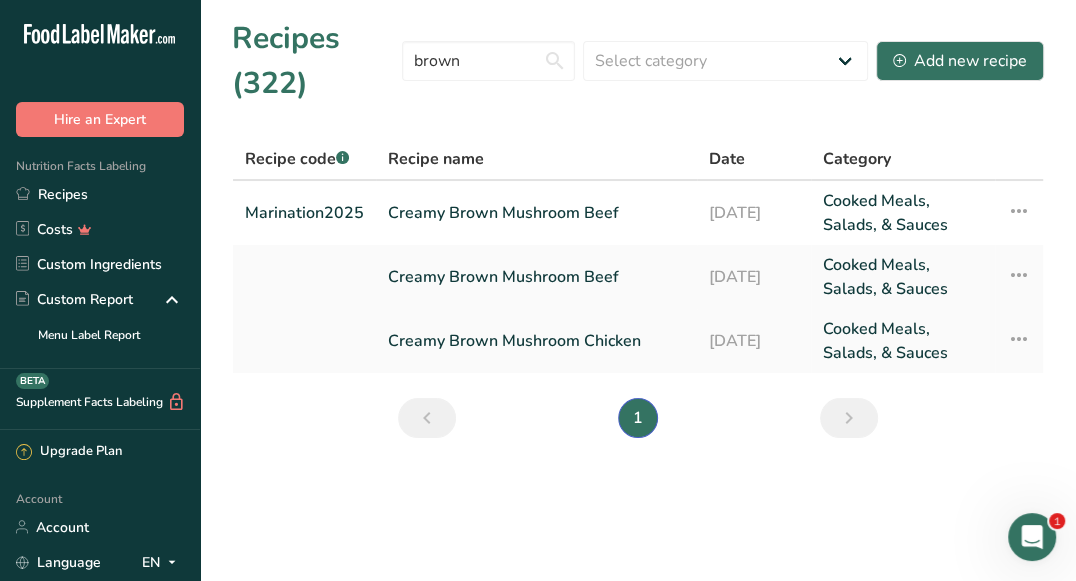 click on "Creamy Brown Mushroom Chicken" at bounding box center [536, 341] 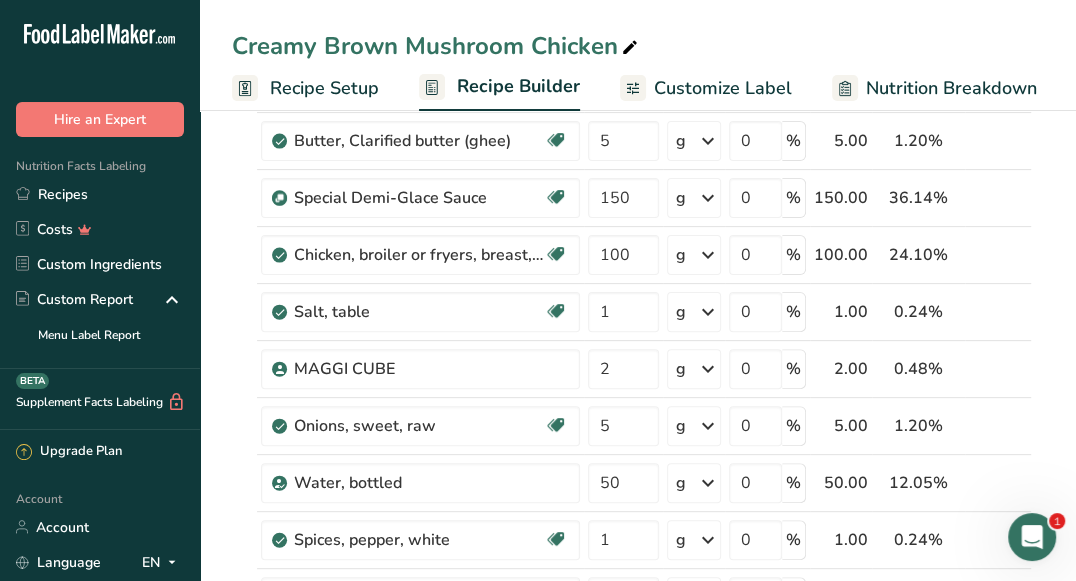 scroll, scrollTop: 393, scrollLeft: 0, axis: vertical 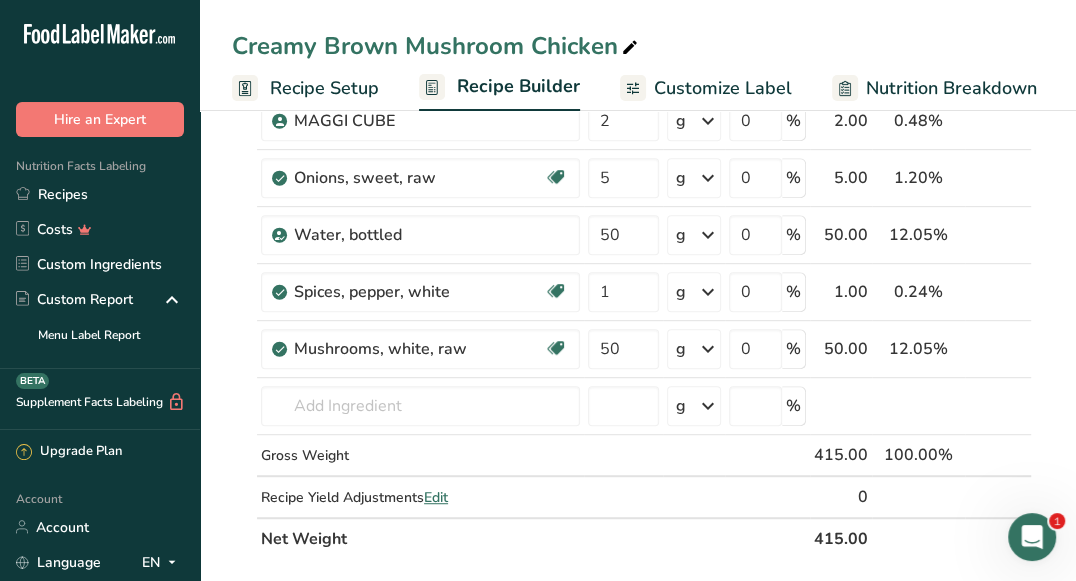 click on "Customize Label" at bounding box center [706, 88] 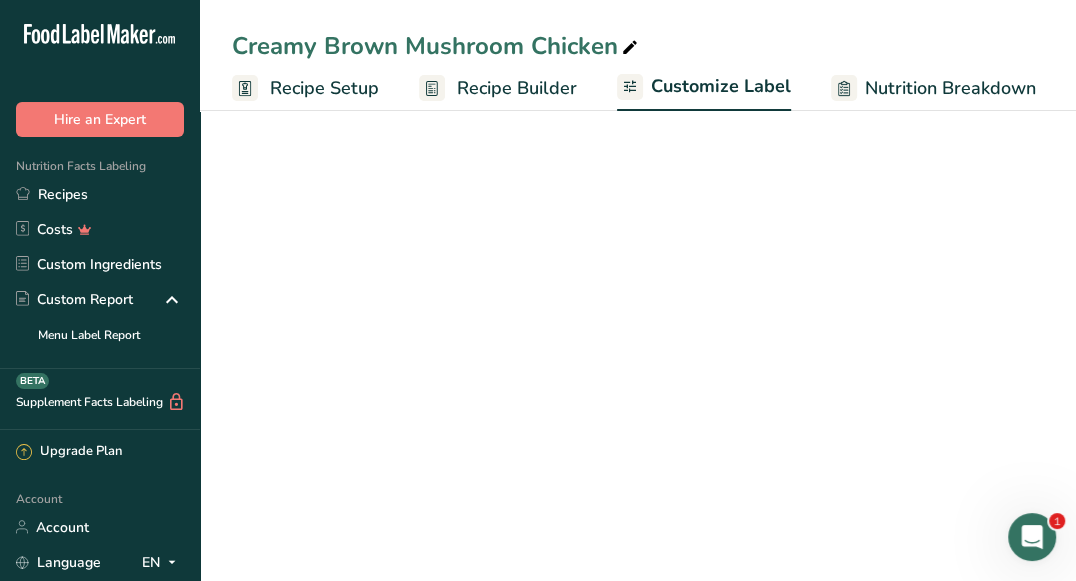 scroll, scrollTop: 0, scrollLeft: 0, axis: both 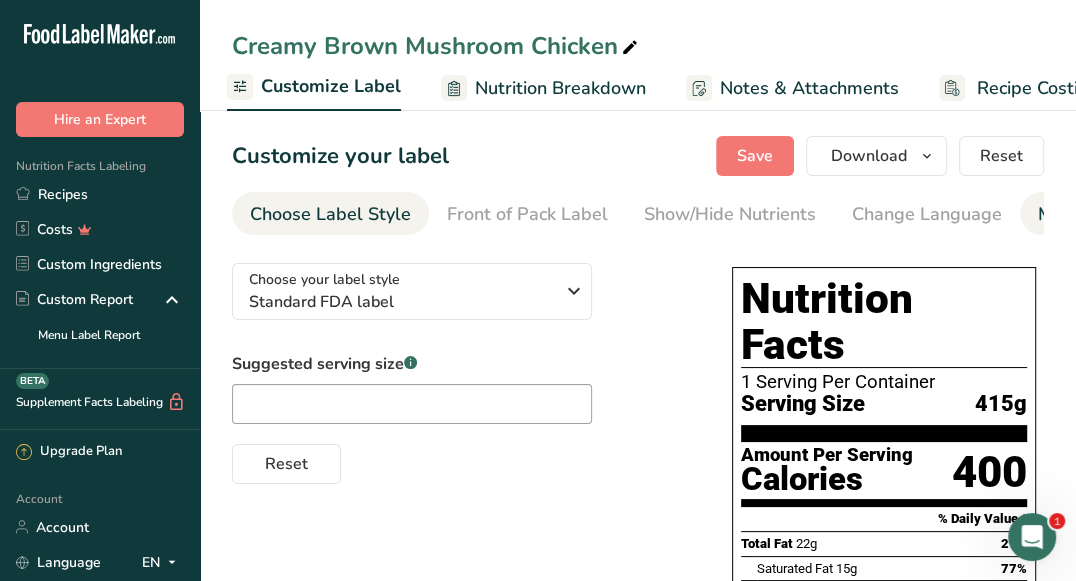 click on "Manual Label Override" at bounding box center (1133, 213) 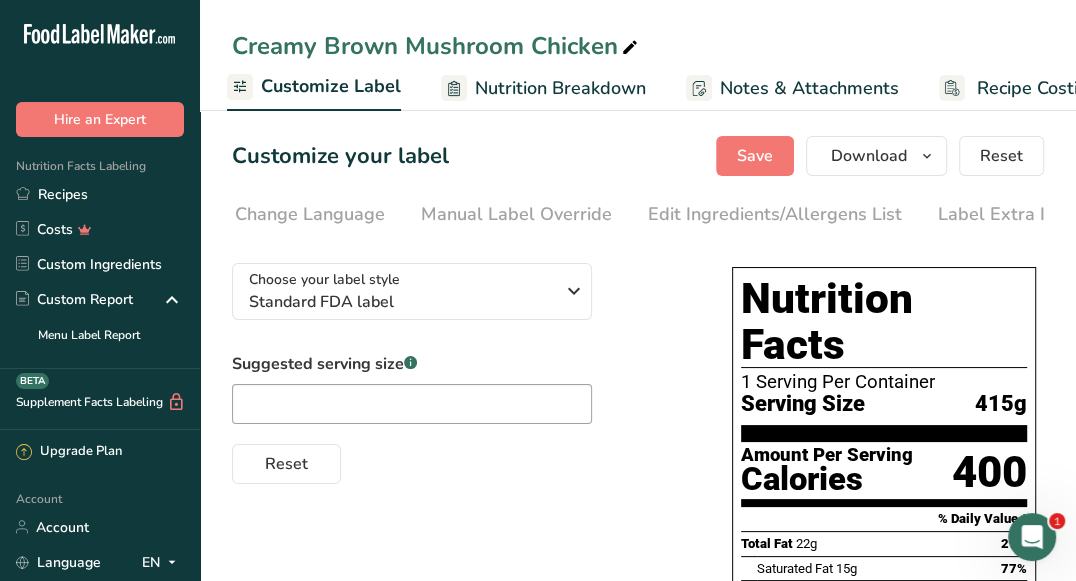 scroll, scrollTop: 0, scrollLeft: 641, axis: horizontal 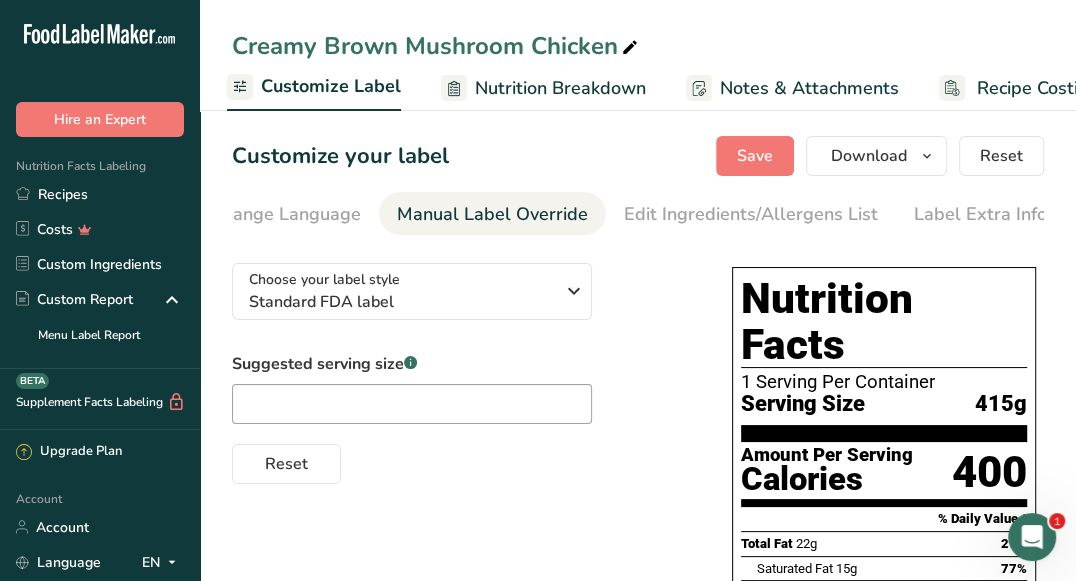 click on "Manual Label Override" at bounding box center (492, 214) 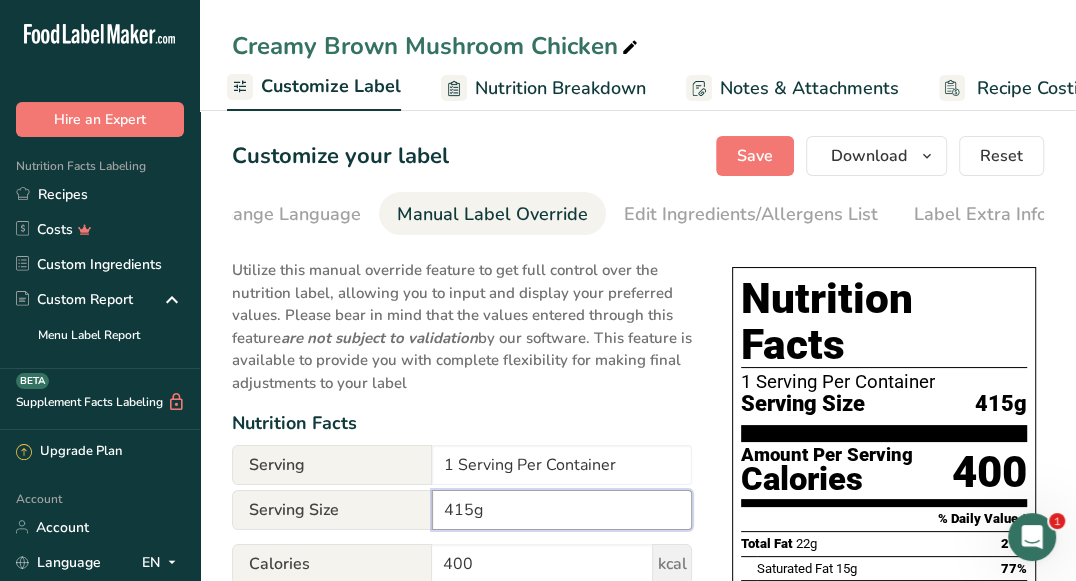 click on "415g" at bounding box center (562, 510) 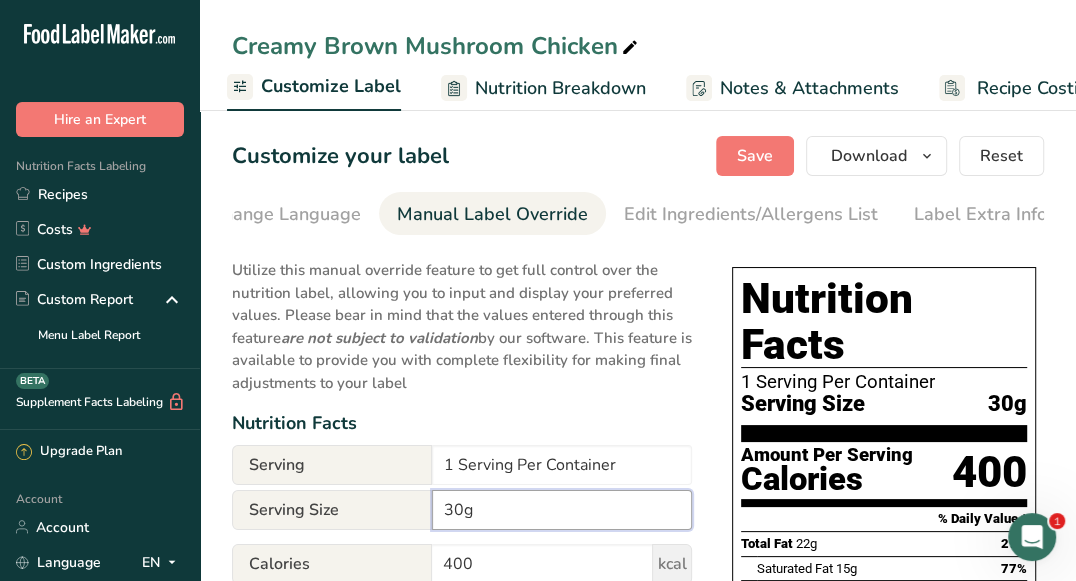 type on "300g" 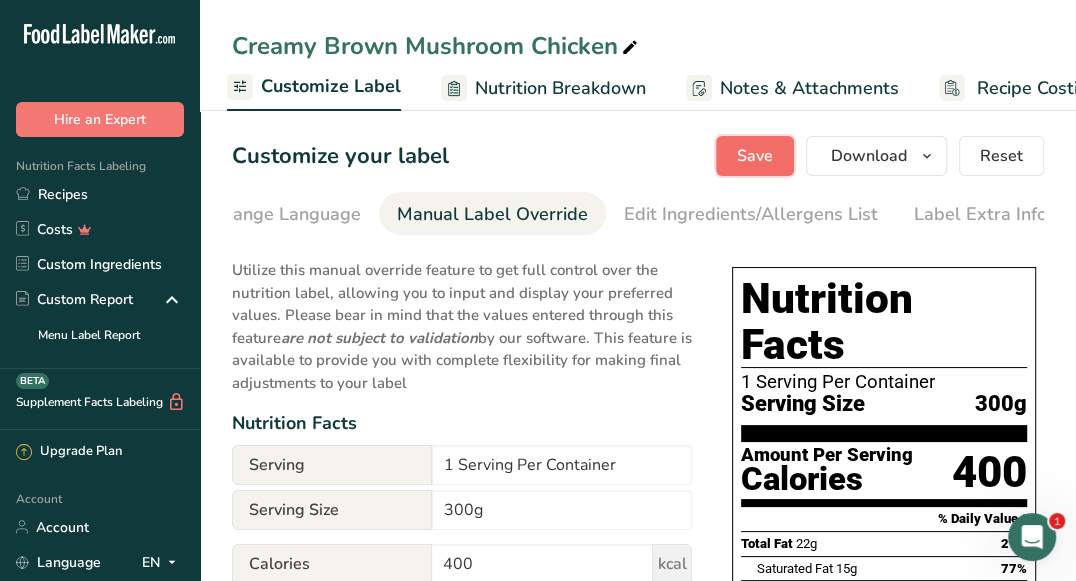 click on "Save" at bounding box center [755, 156] 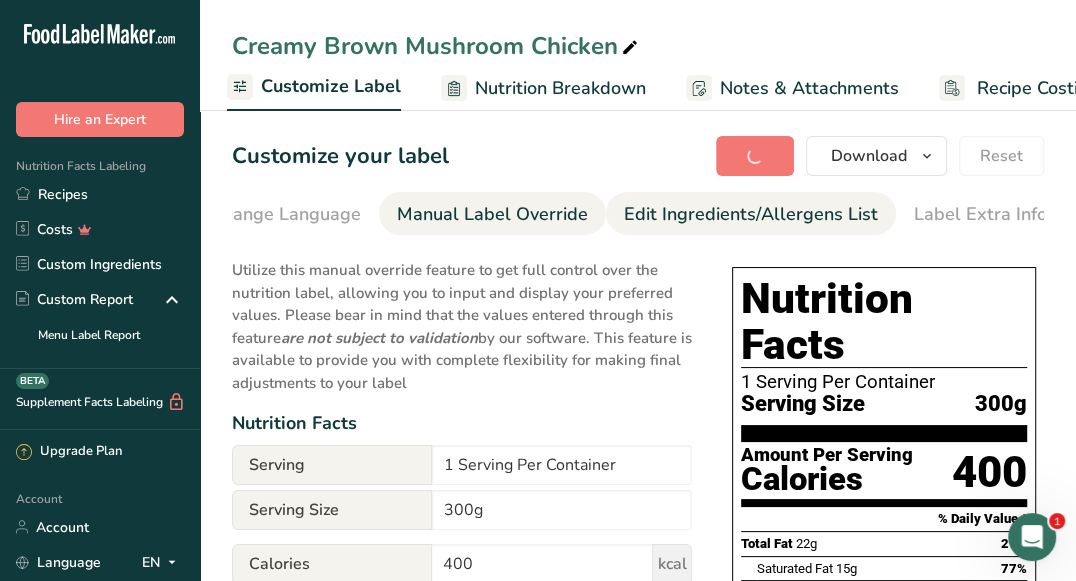 click on "Edit Ingredients/Allergens List" at bounding box center [751, 214] 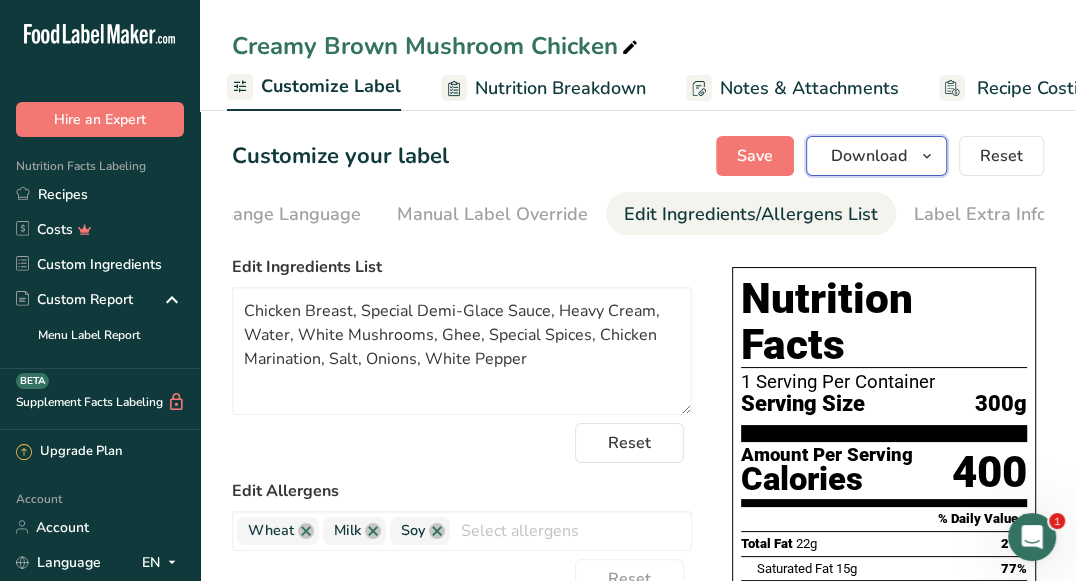 click on "Download" at bounding box center (869, 156) 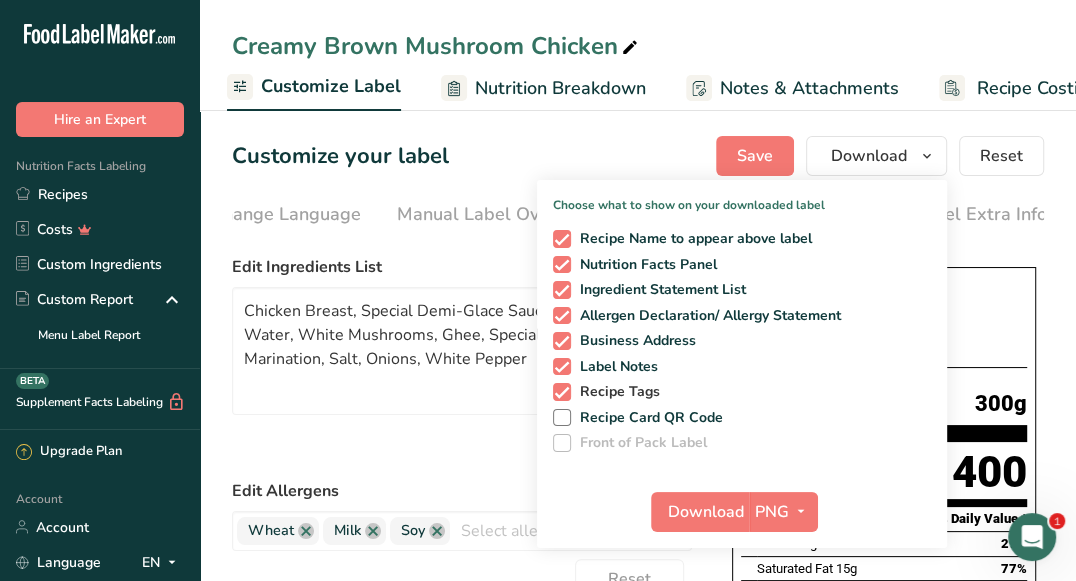 click on "Recipe Tags" at bounding box center (616, 392) 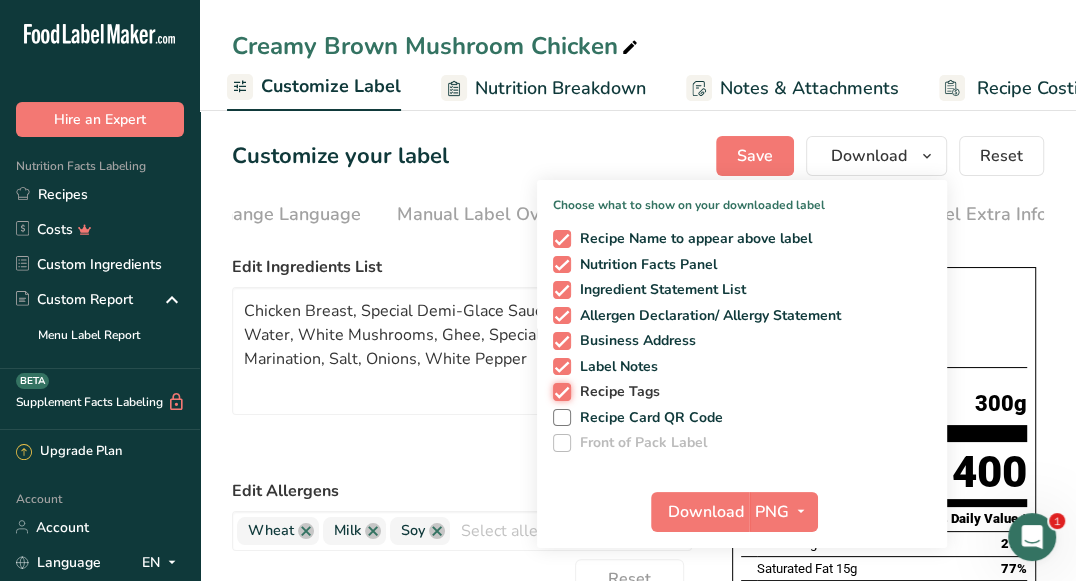 click on "Recipe Tags" at bounding box center [559, 391] 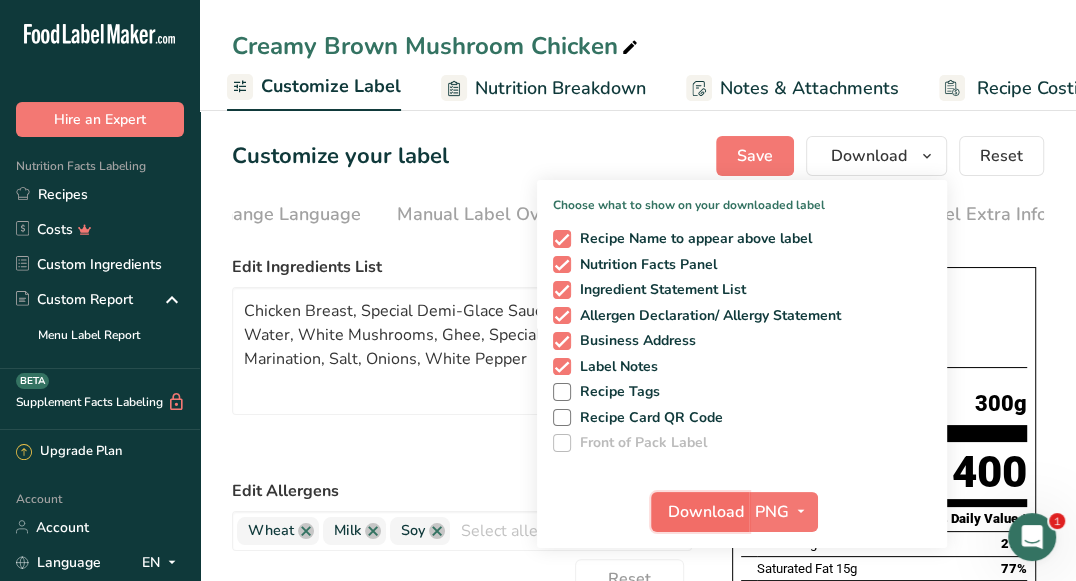 click on "Download" at bounding box center [706, 512] 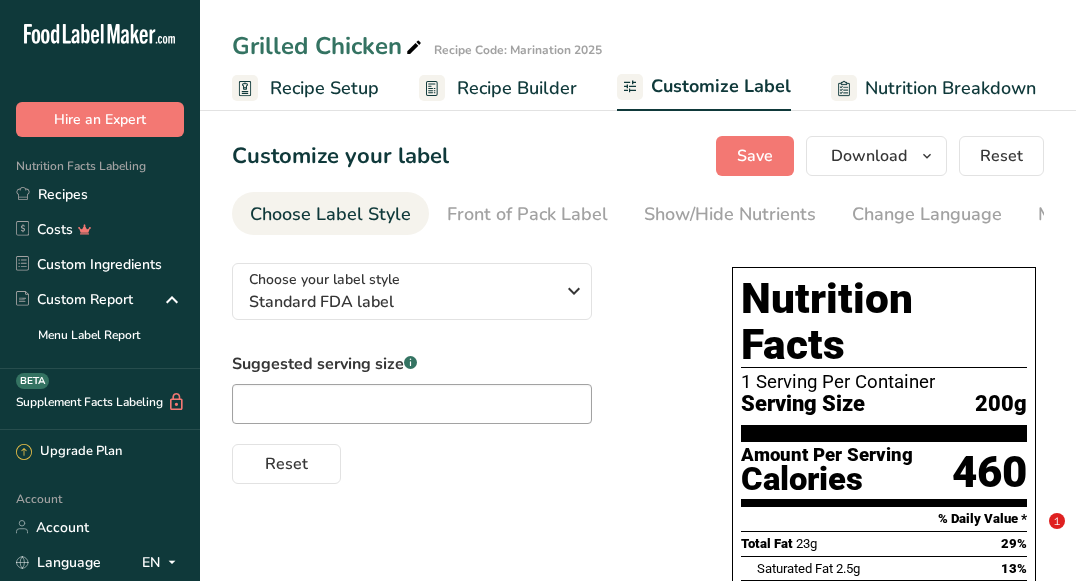 scroll, scrollTop: 0, scrollLeft: 0, axis: both 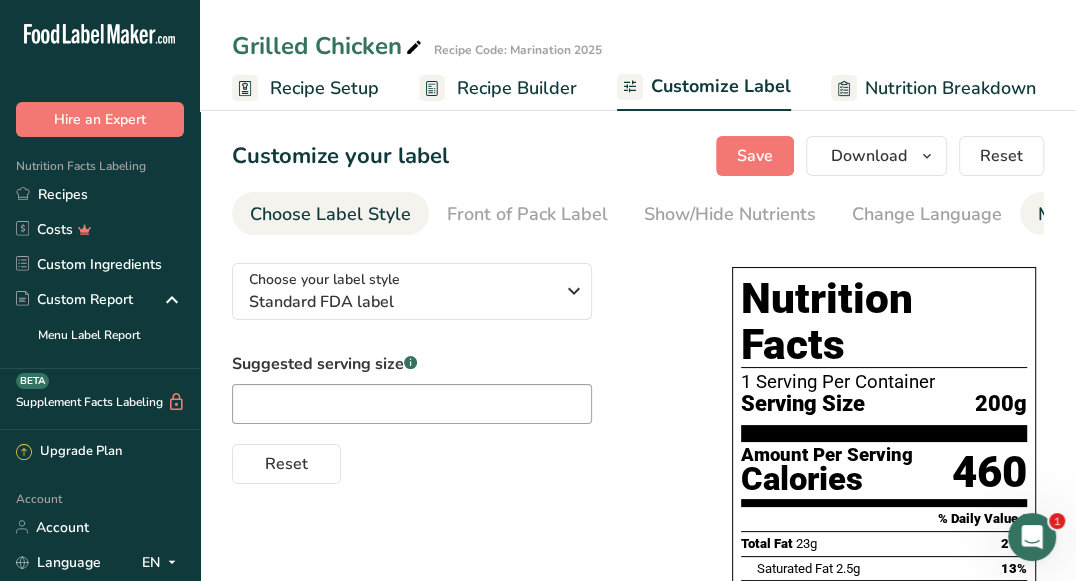 click on "Manual Label Override" at bounding box center (1133, 214) 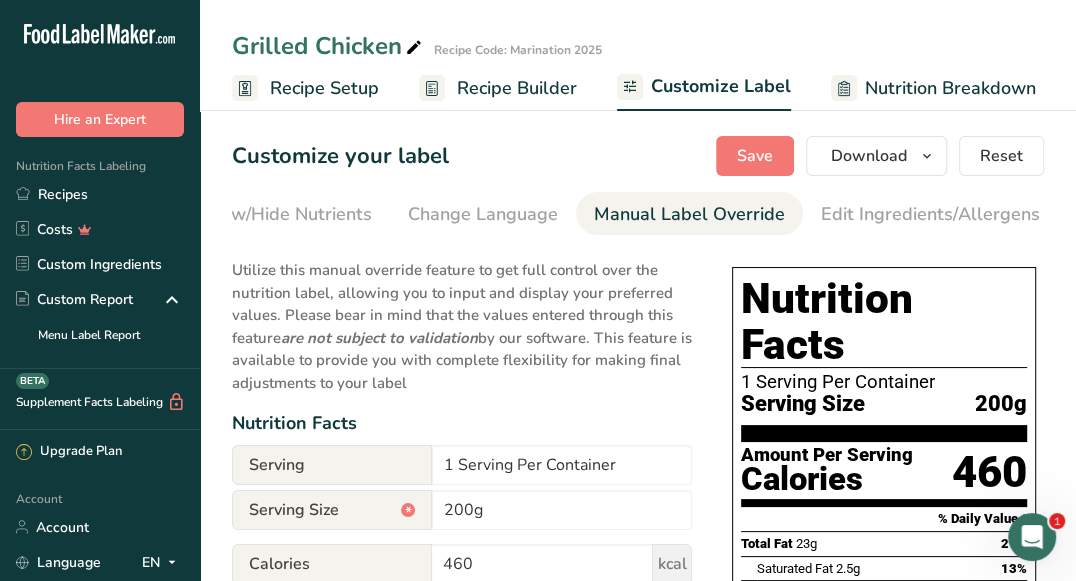 scroll, scrollTop: 0, scrollLeft: 641, axis: horizontal 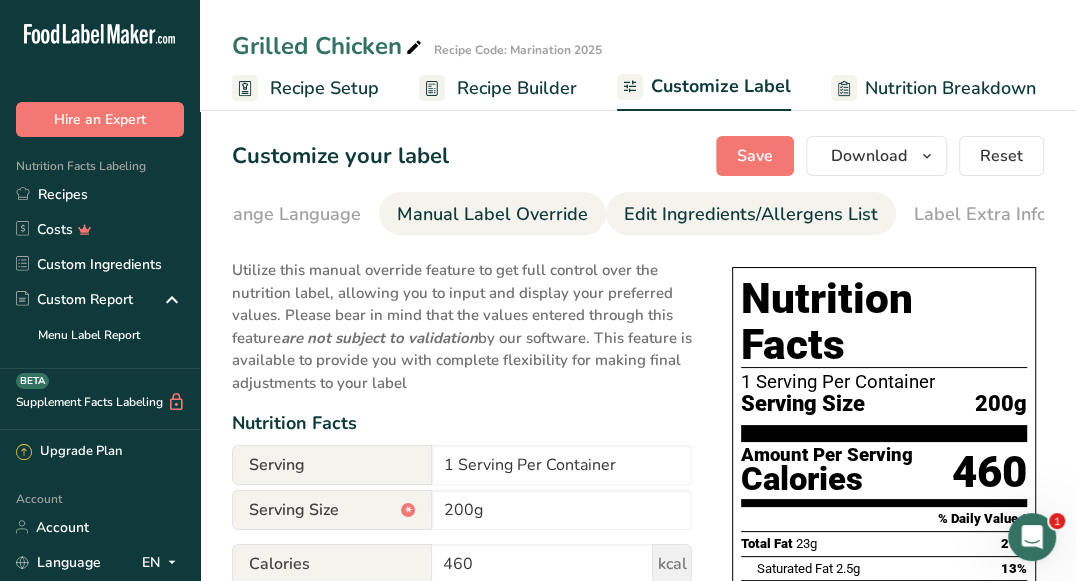click on "Edit Ingredients/Allergens List" at bounding box center (751, 213) 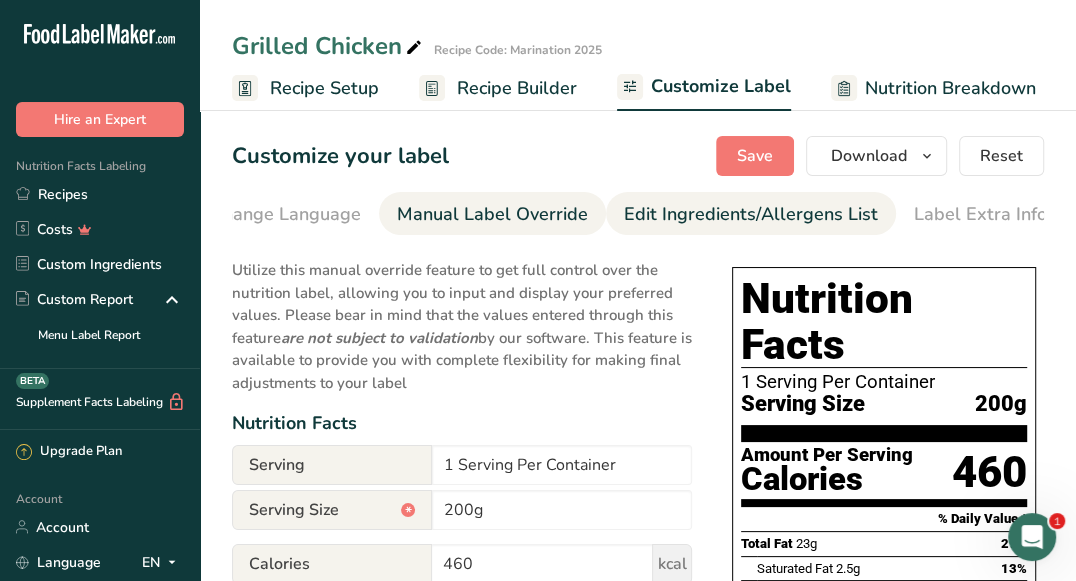 click on "Edit Ingredients/Allergens List" at bounding box center [751, 214] 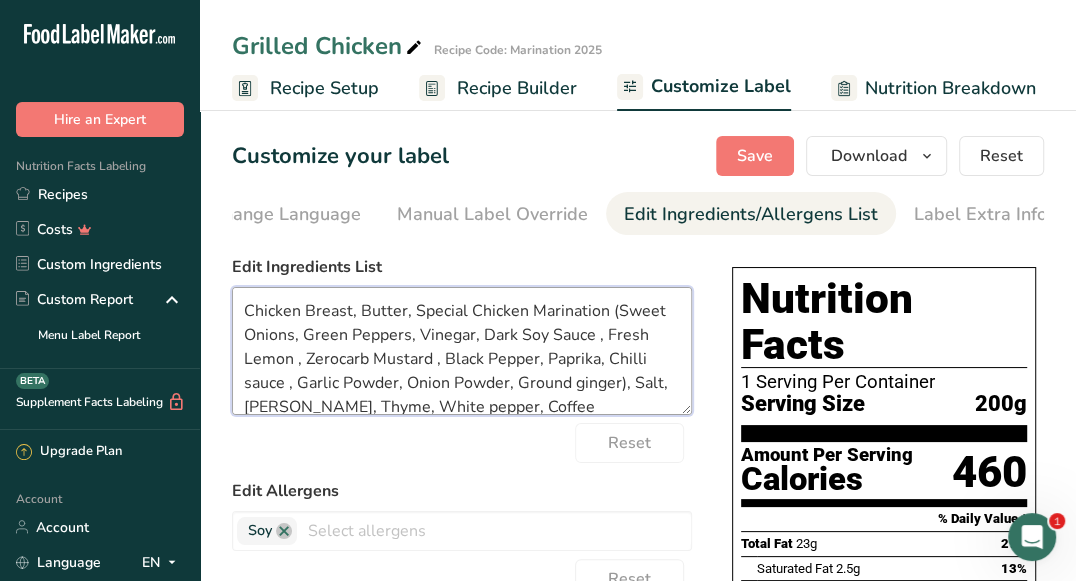 drag, startPoint x: 468, startPoint y: 316, endPoint x: 413, endPoint y: 312, distance: 55.145264 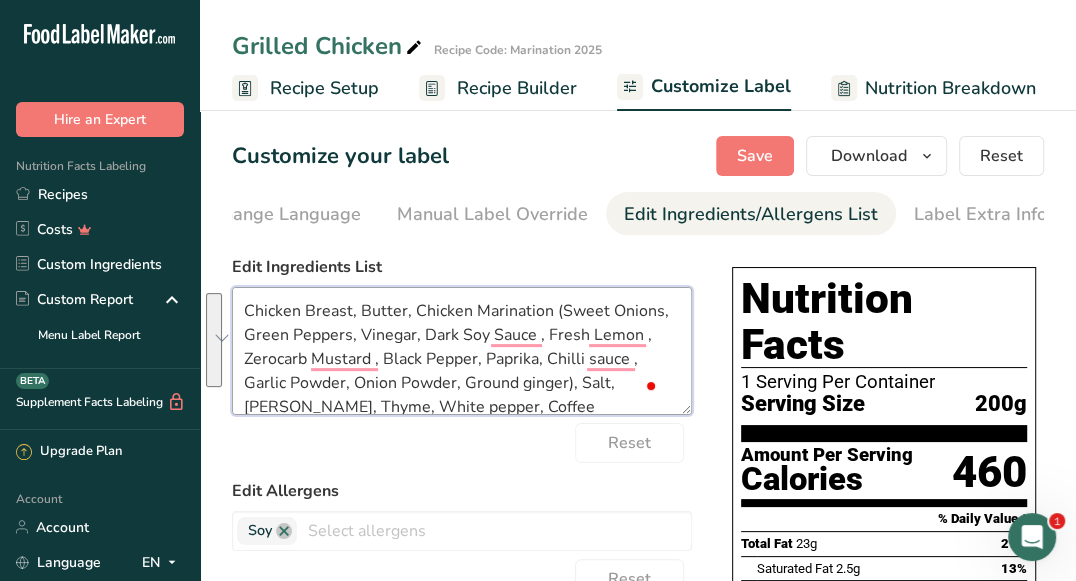 drag, startPoint x: 557, startPoint y: 321, endPoint x: 569, endPoint y: 377, distance: 57.271286 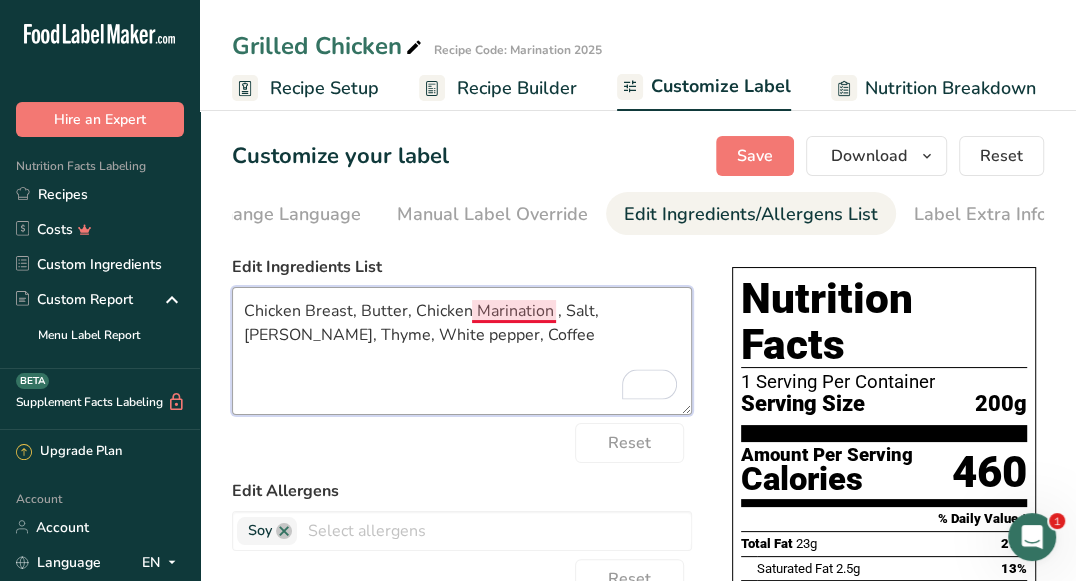 click on "Chicken Breast, Butter, Chicken Marination , Salt, Rosemary, Thyme, White pepper, Coffee" at bounding box center (462, 351) 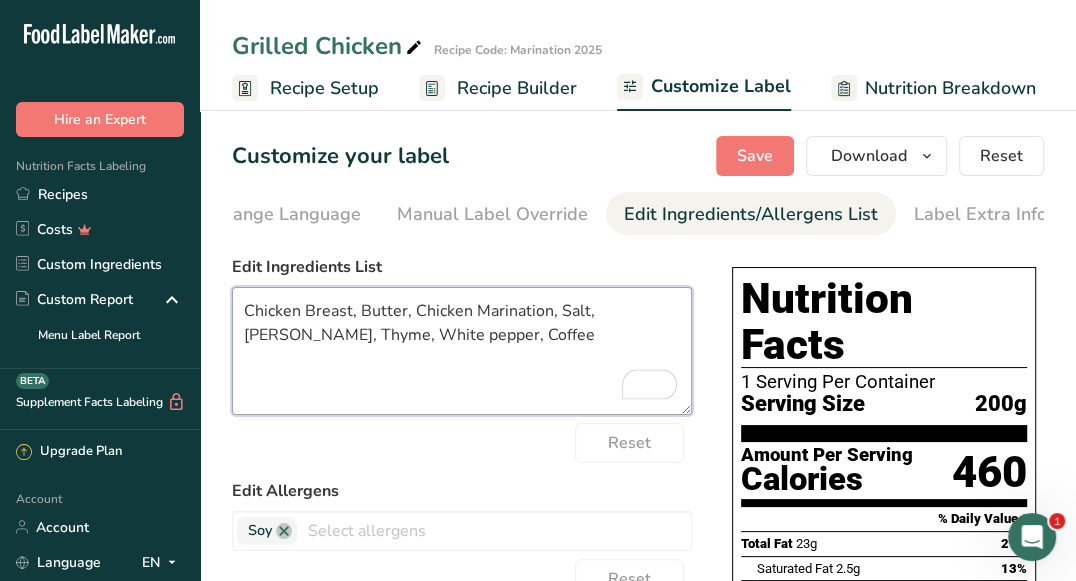 click on "Chicken Breast, Butter, Chicken Marination, Salt, Rosemary, Thyme, White pepper, Coffee" at bounding box center (462, 351) 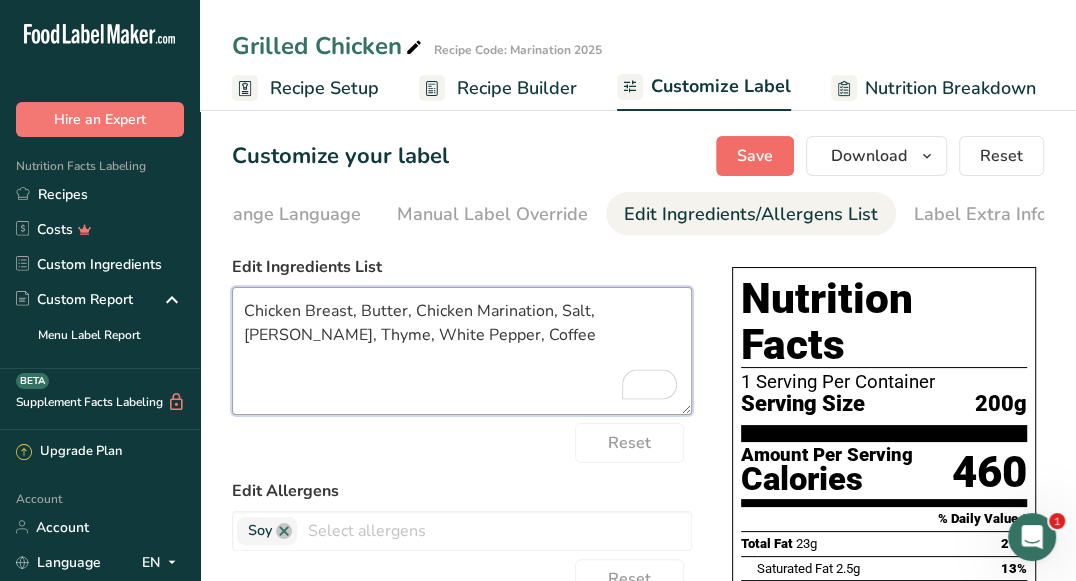 type on "Chicken Breast, Butter, Chicken Marination, Salt, Rosemary, Thyme, White Pepper, Coffee" 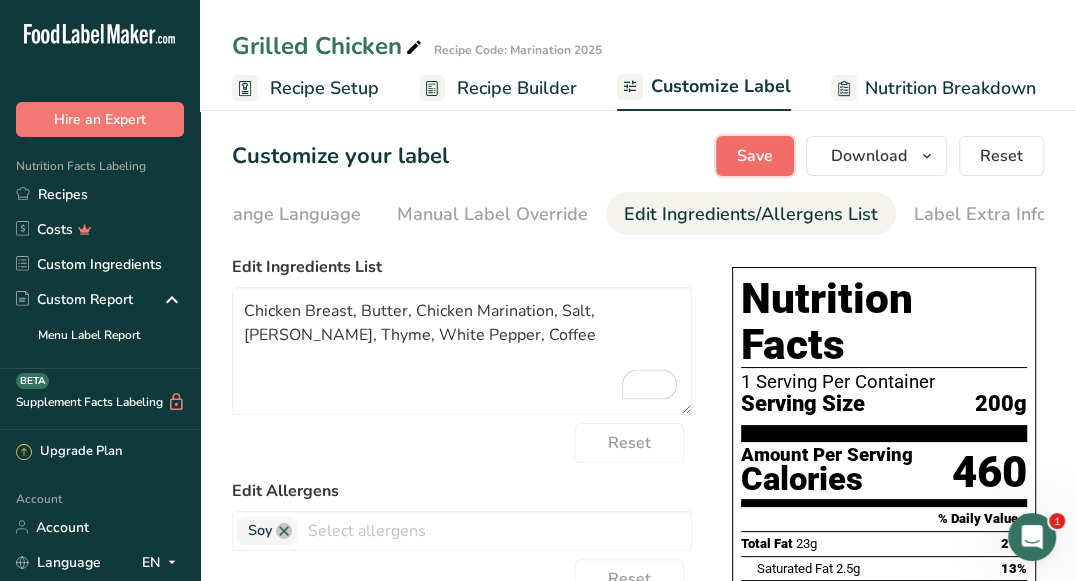 click on "Save" at bounding box center [755, 156] 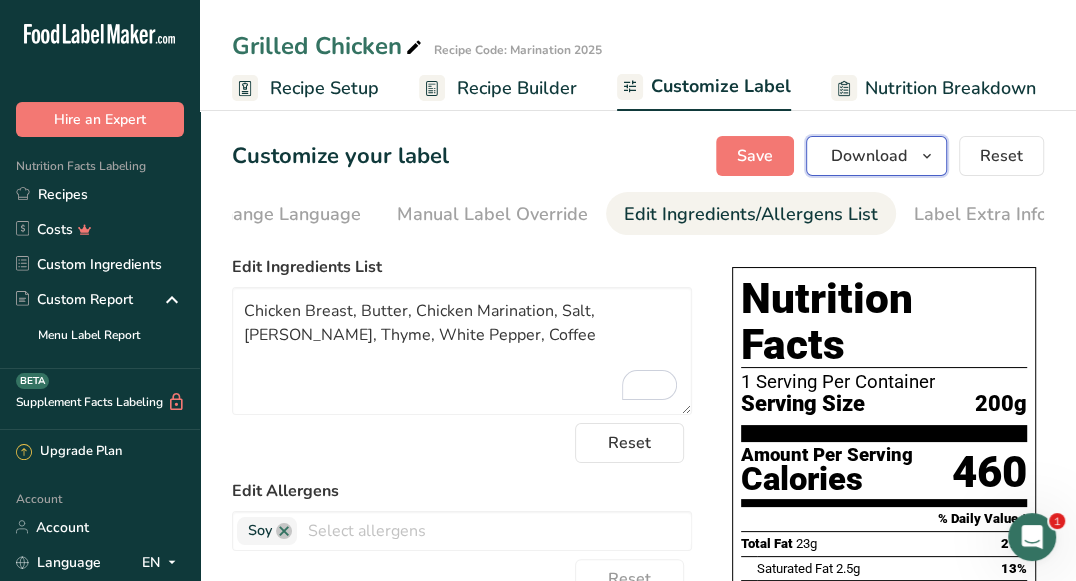 click on "Download" at bounding box center [869, 156] 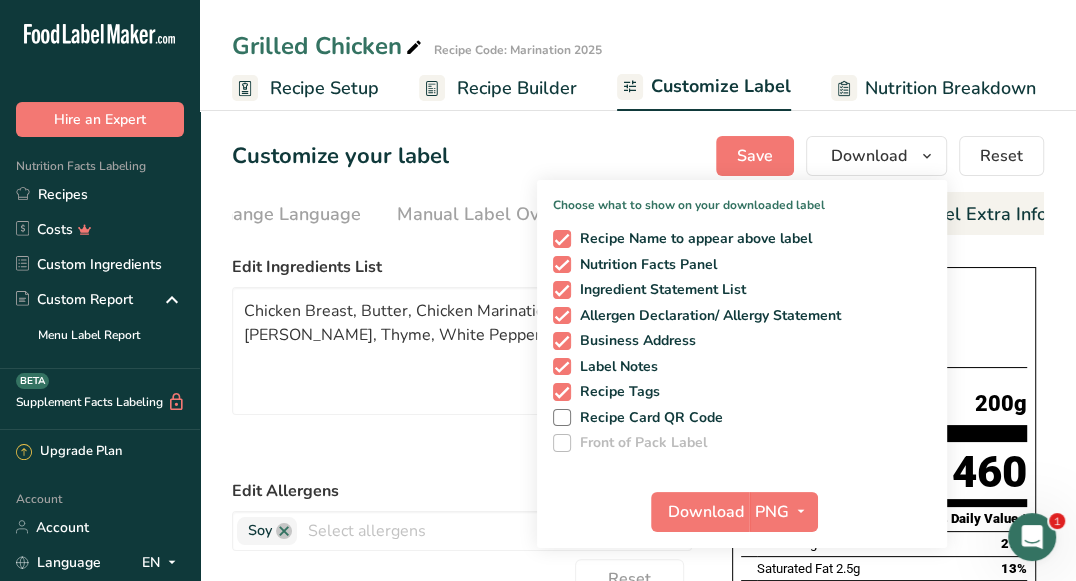 click on "Label Extra Info" at bounding box center [980, 214] 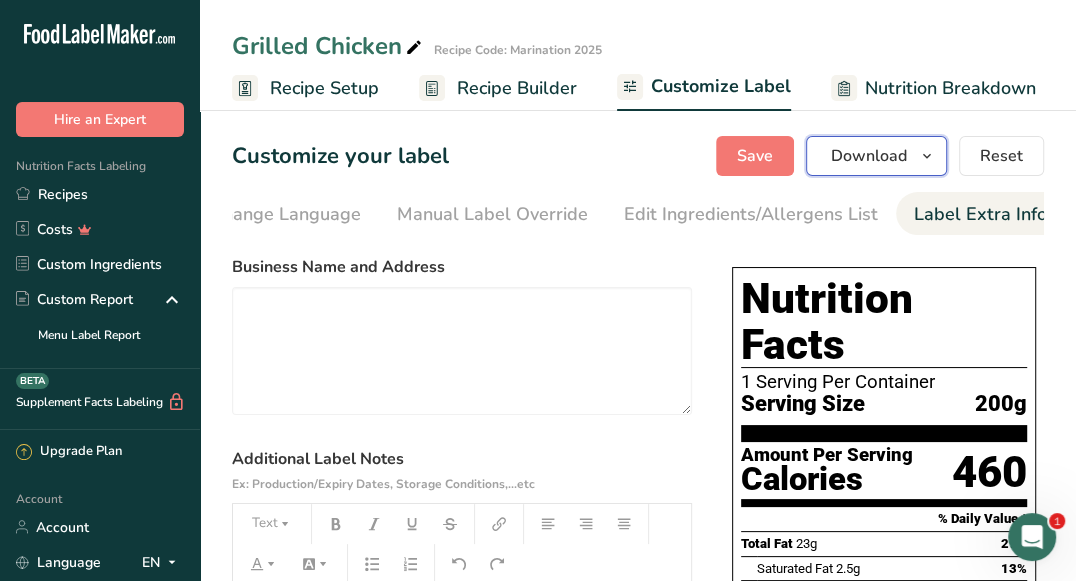 click on "Download" at bounding box center [869, 156] 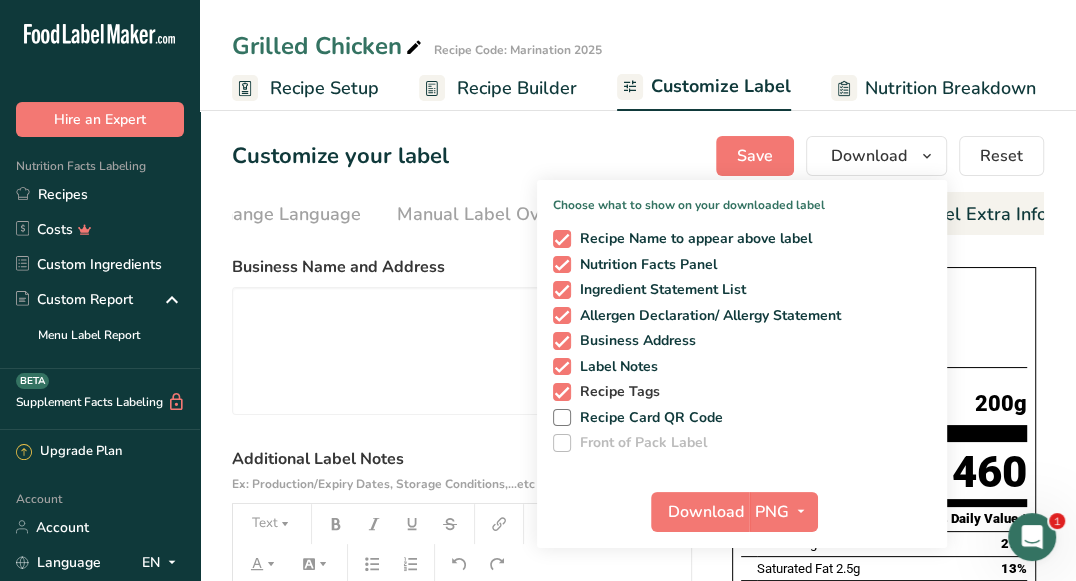 click on "Recipe Tags" at bounding box center (616, 392) 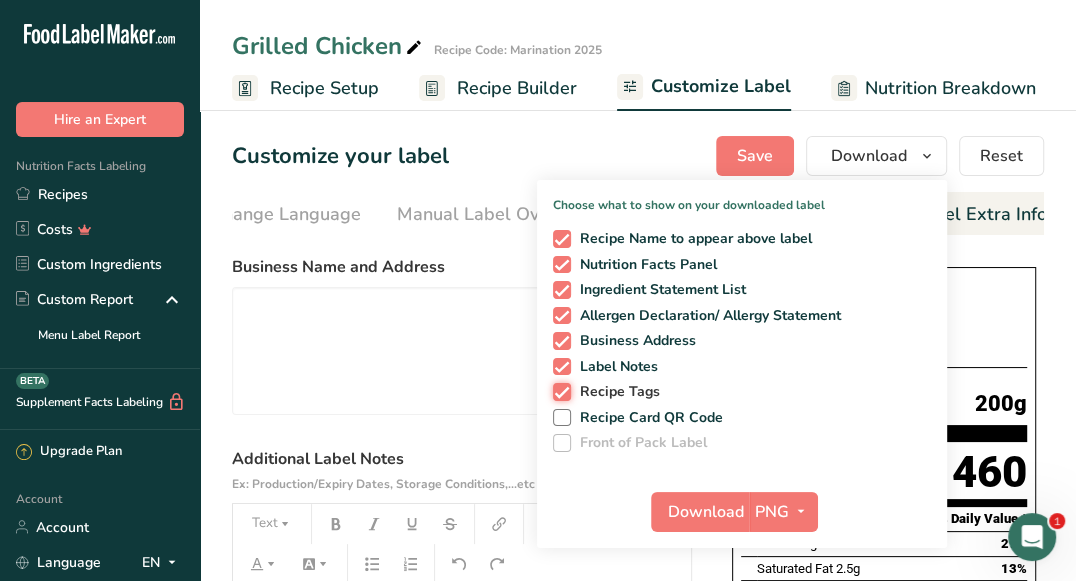 click on "Recipe Tags" at bounding box center (559, 391) 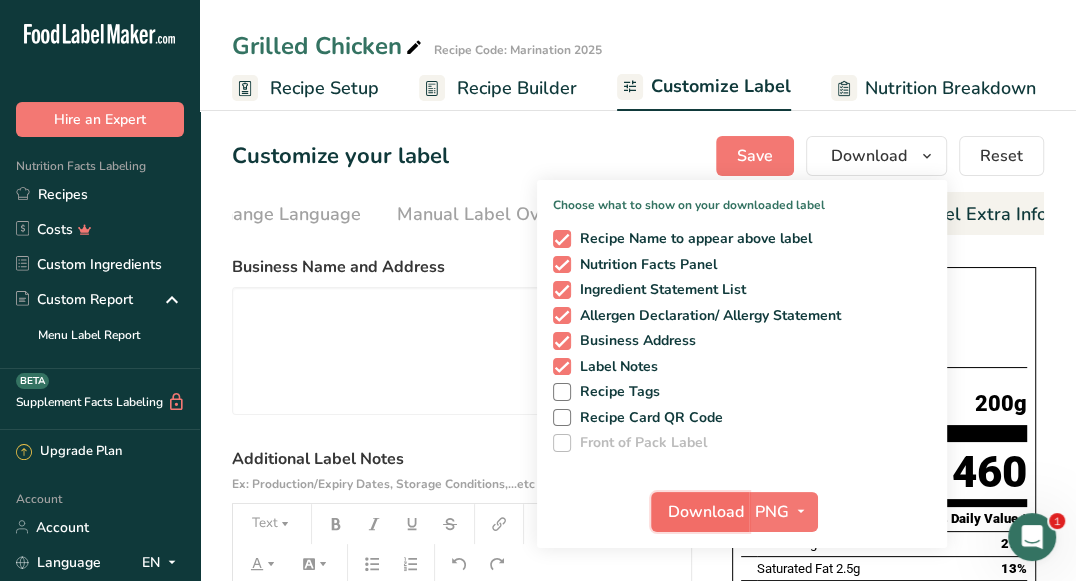 click on "Download" at bounding box center [700, 512] 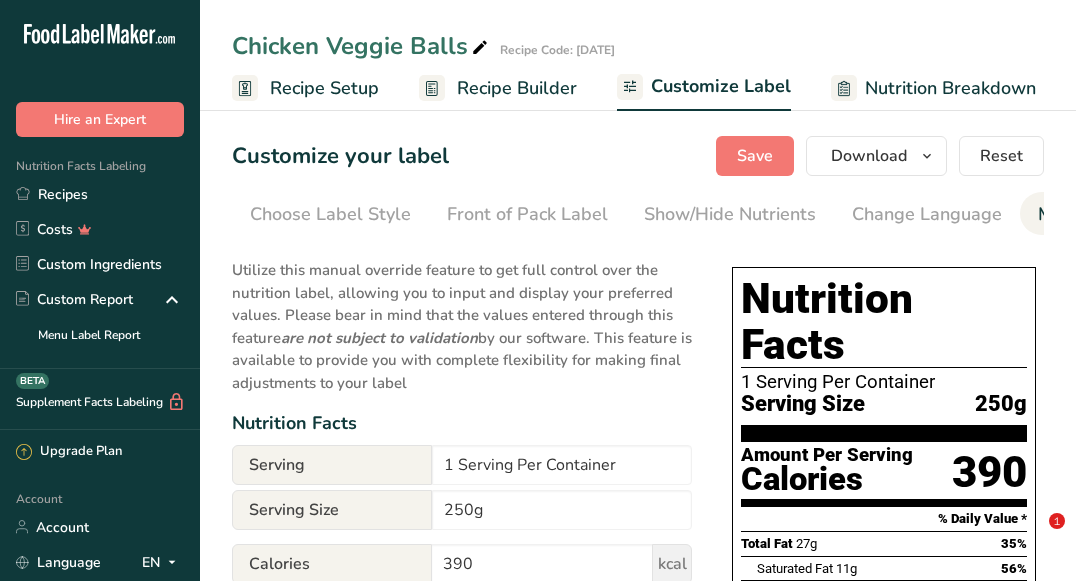 scroll, scrollTop: 0, scrollLeft: 0, axis: both 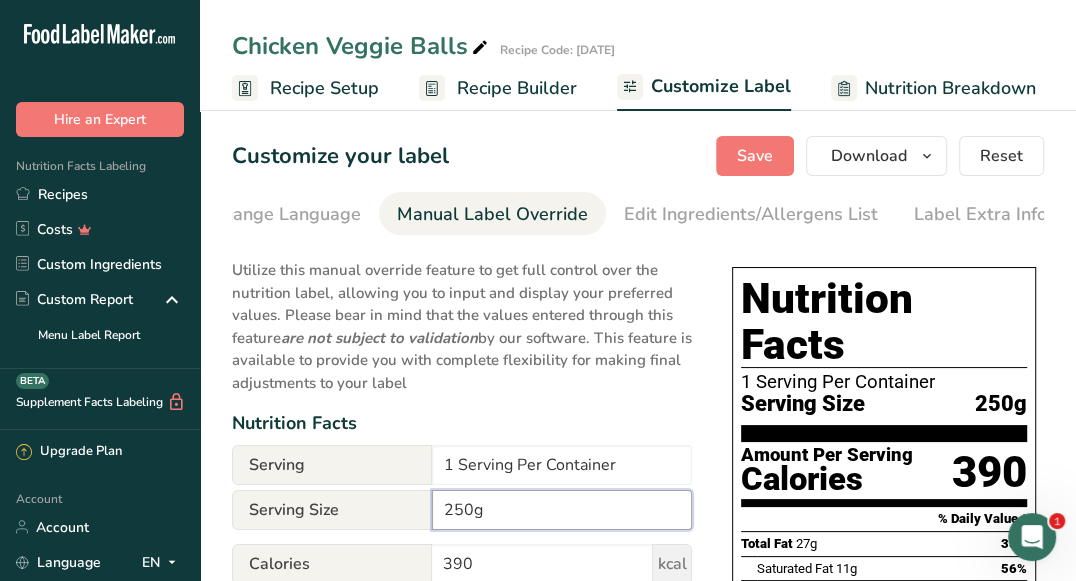 click on "250g" at bounding box center (562, 510) 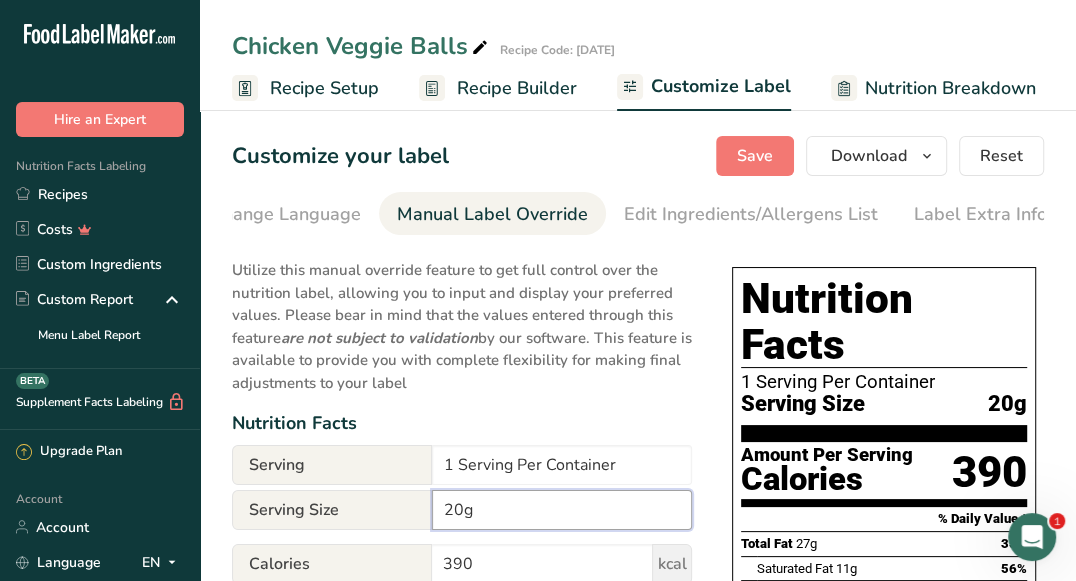 type on "200g" 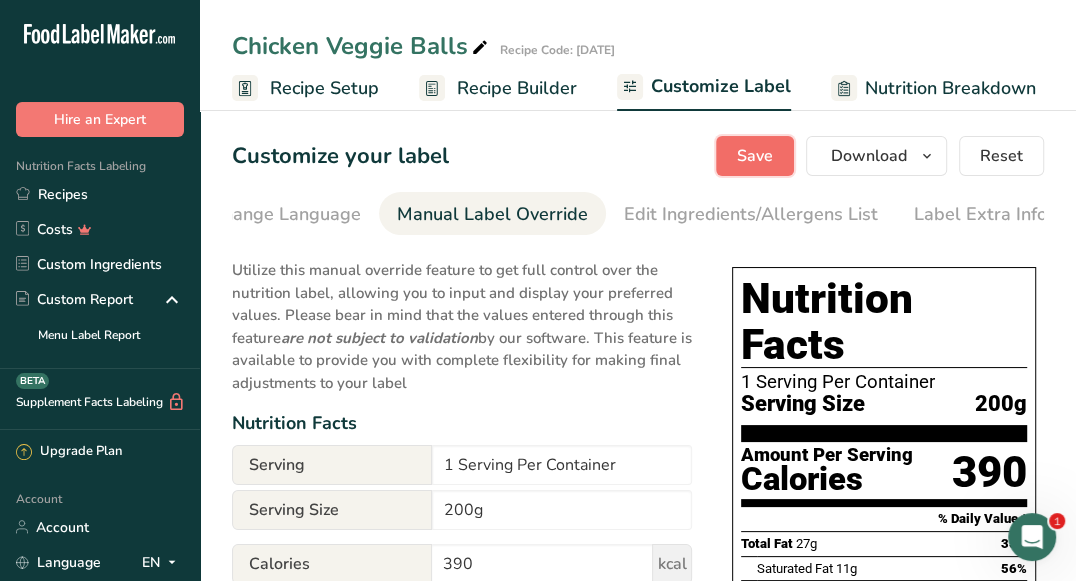click on "Save" at bounding box center [755, 156] 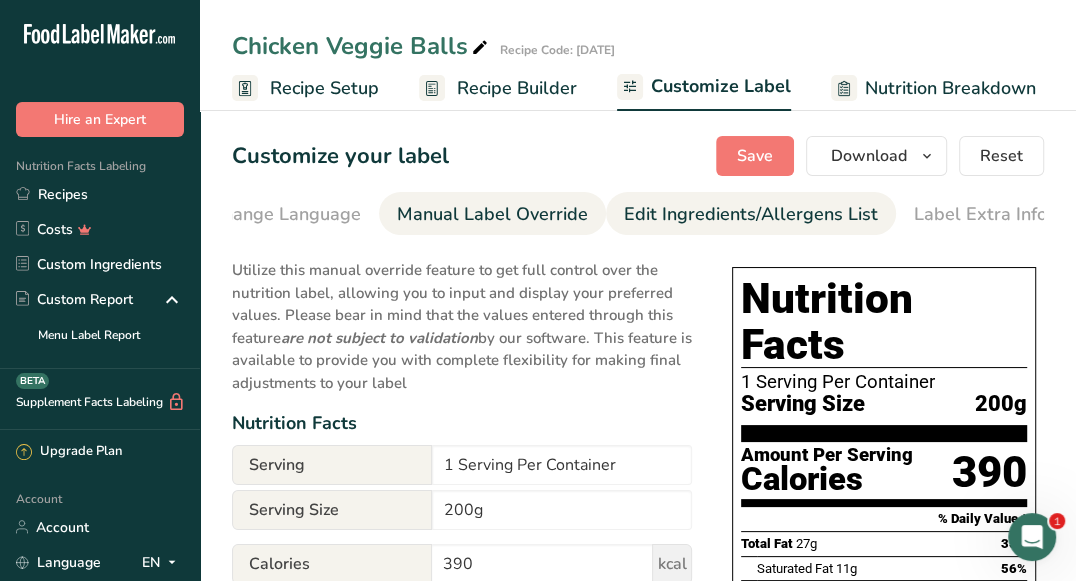click on "Label Extra Info" at bounding box center [980, 214] 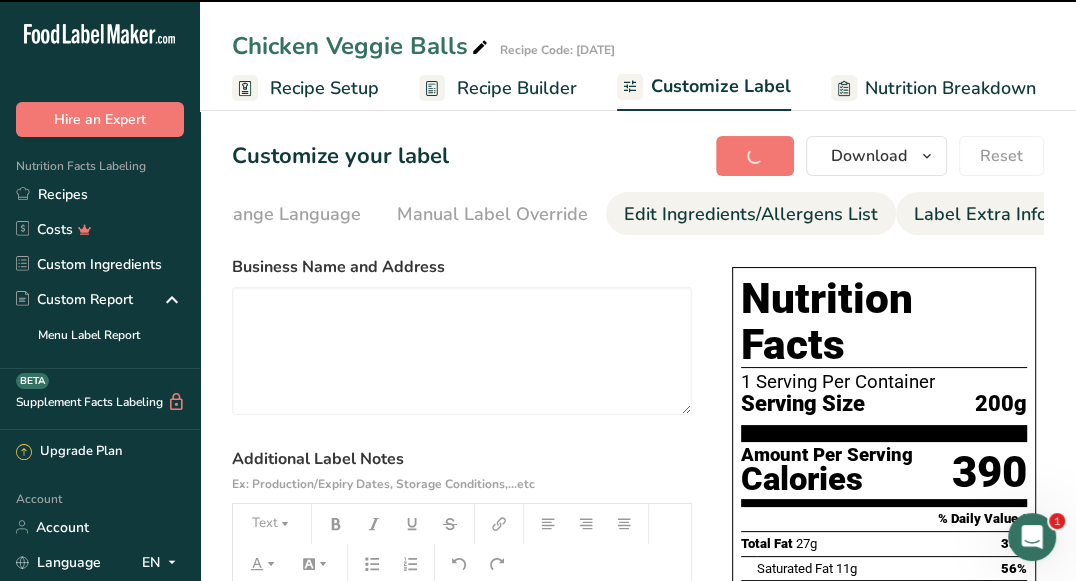 click on "Edit Ingredients/Allergens List" at bounding box center (751, 214) 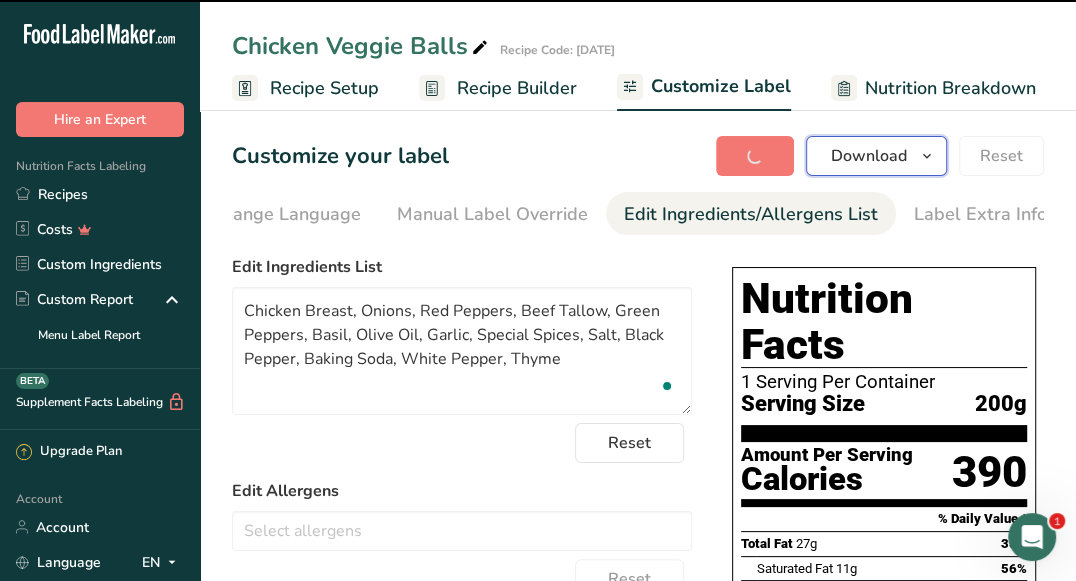 click on "Download" at bounding box center (869, 156) 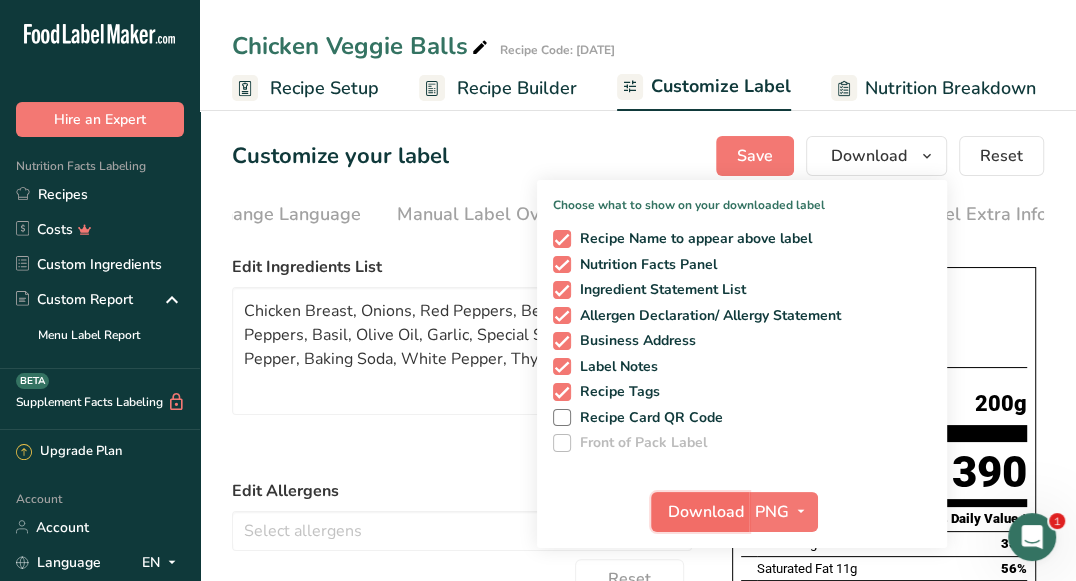 click on "Download" at bounding box center (706, 512) 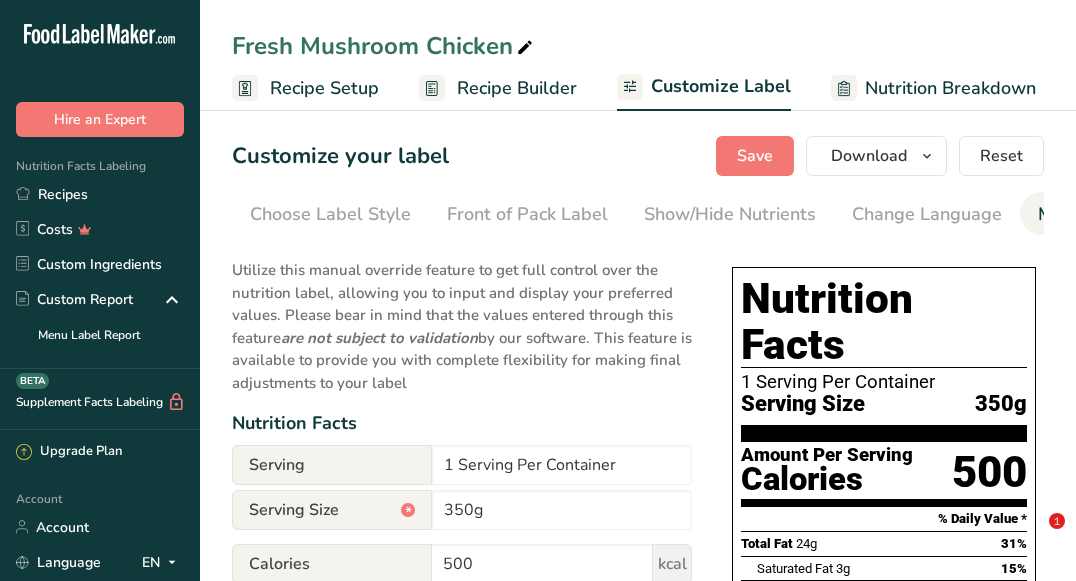 scroll, scrollTop: 0, scrollLeft: 0, axis: both 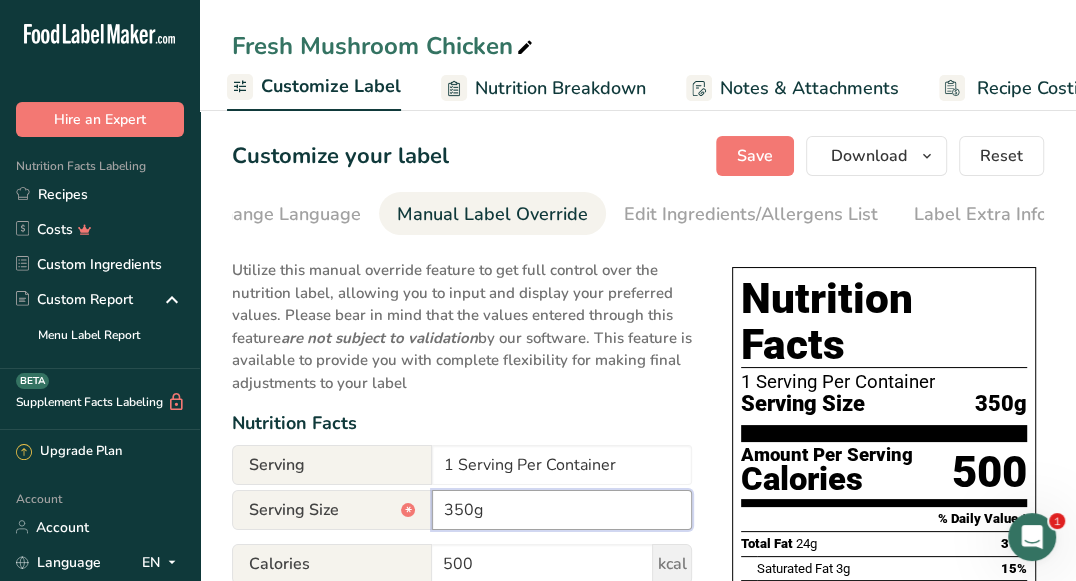 click on "350g" at bounding box center (562, 510) 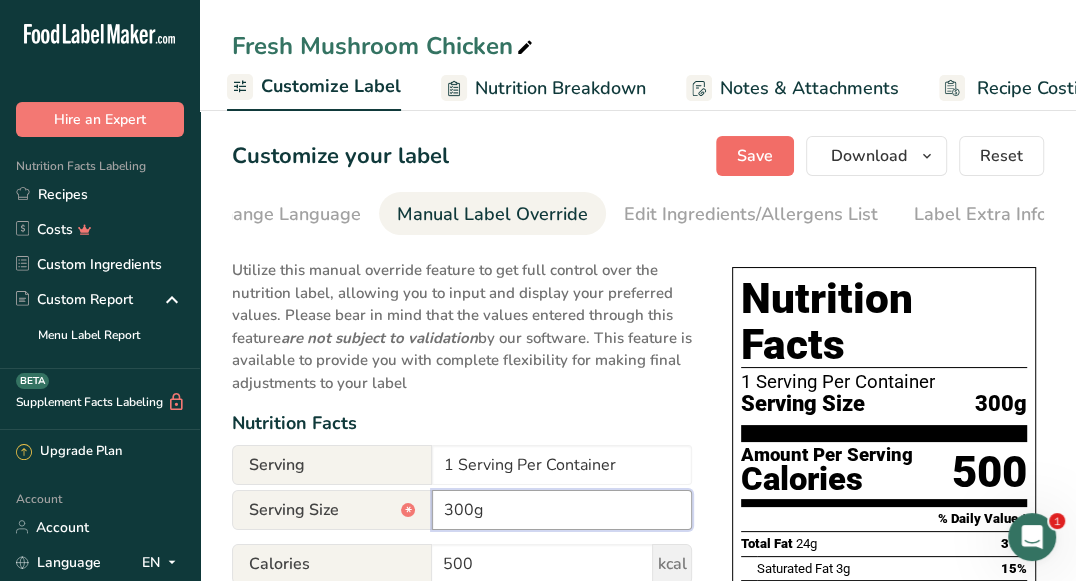 type on "300g" 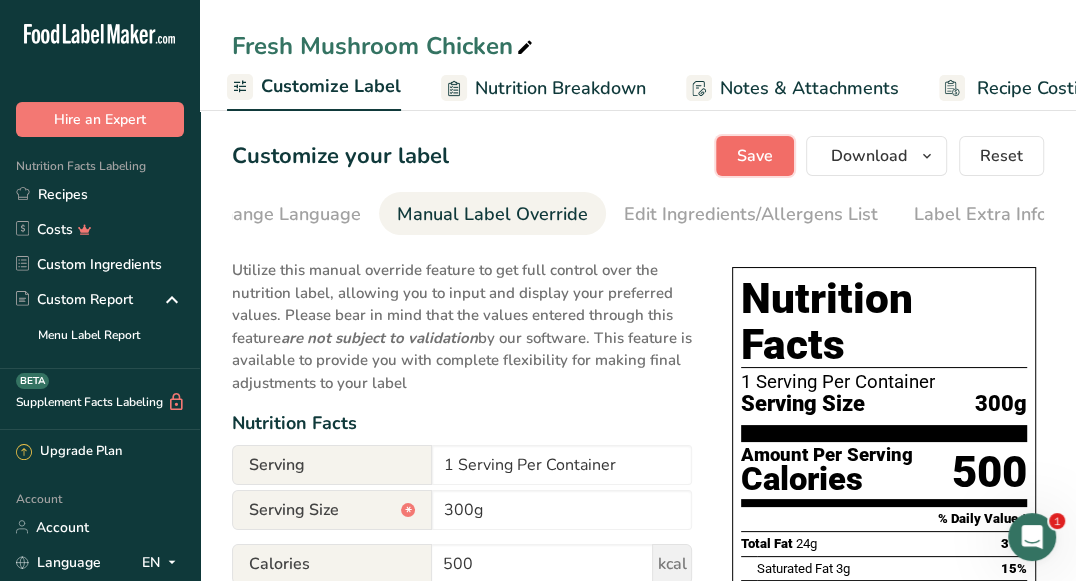 click on "Save" at bounding box center (755, 156) 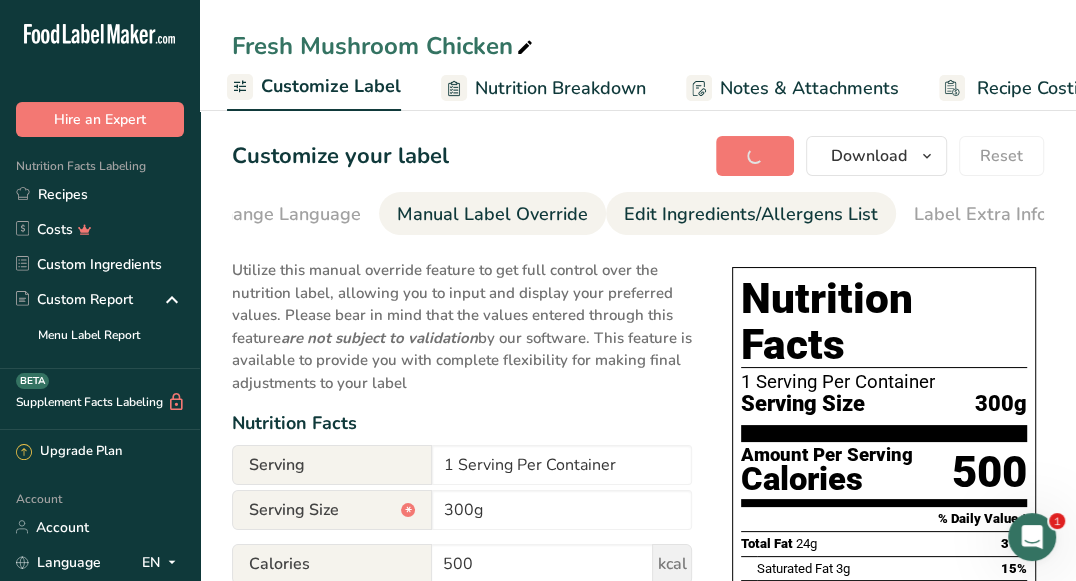 click on "Edit Ingredients/Allergens List" at bounding box center [751, 214] 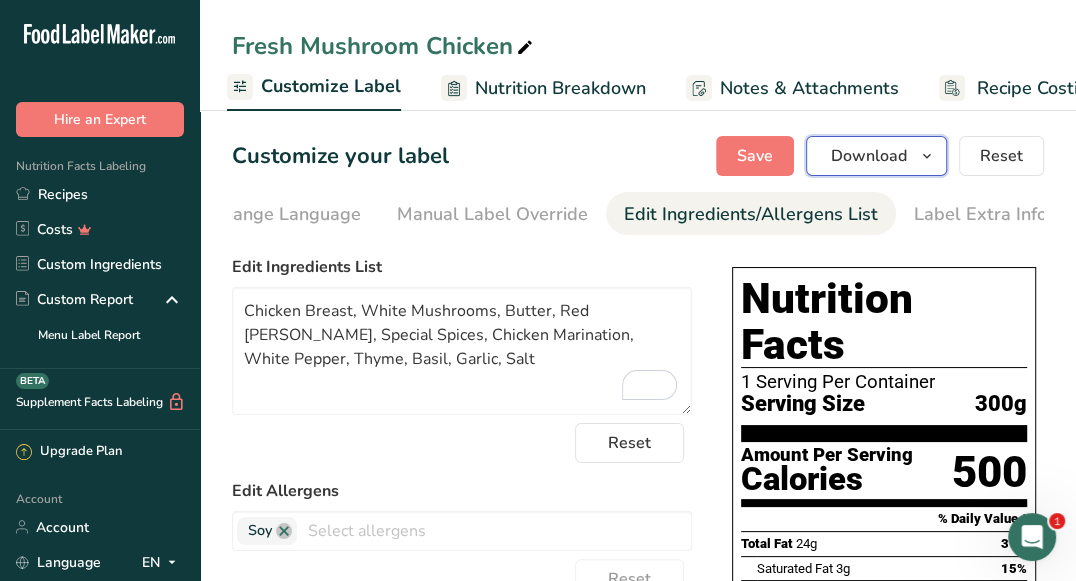 click on "Download" at bounding box center [869, 156] 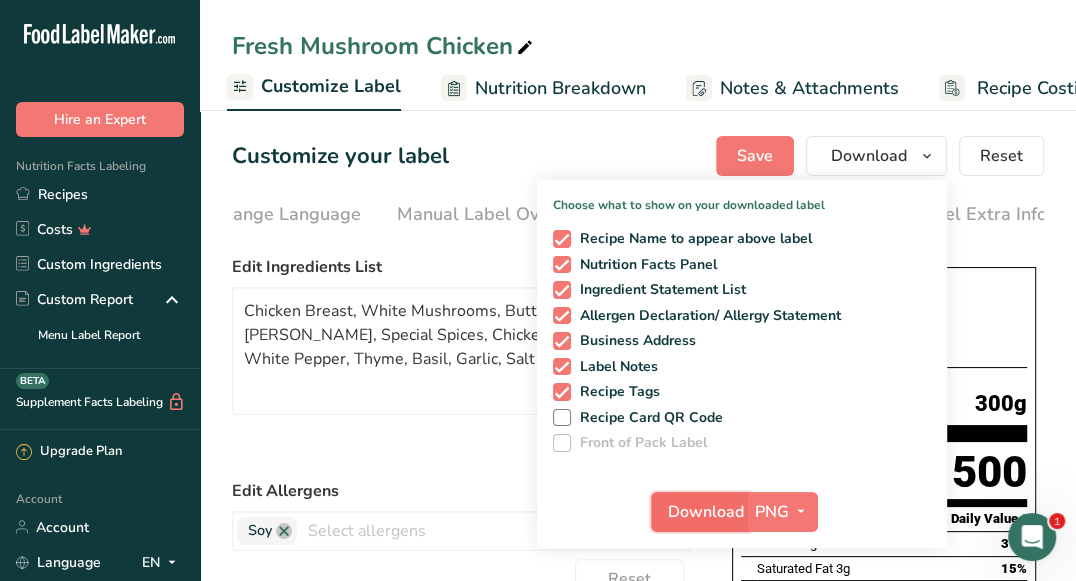 click on "Download" at bounding box center (706, 512) 